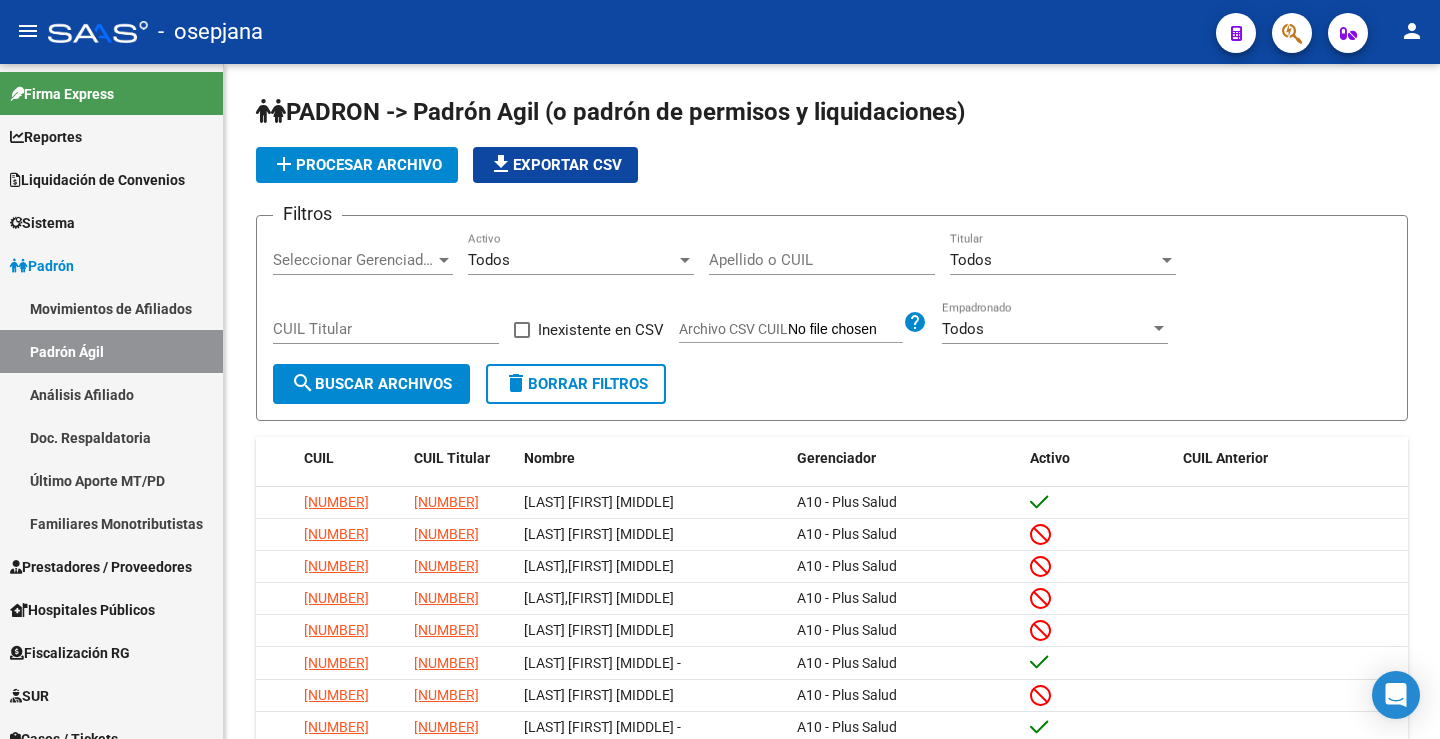 scroll, scrollTop: 0, scrollLeft: 0, axis: both 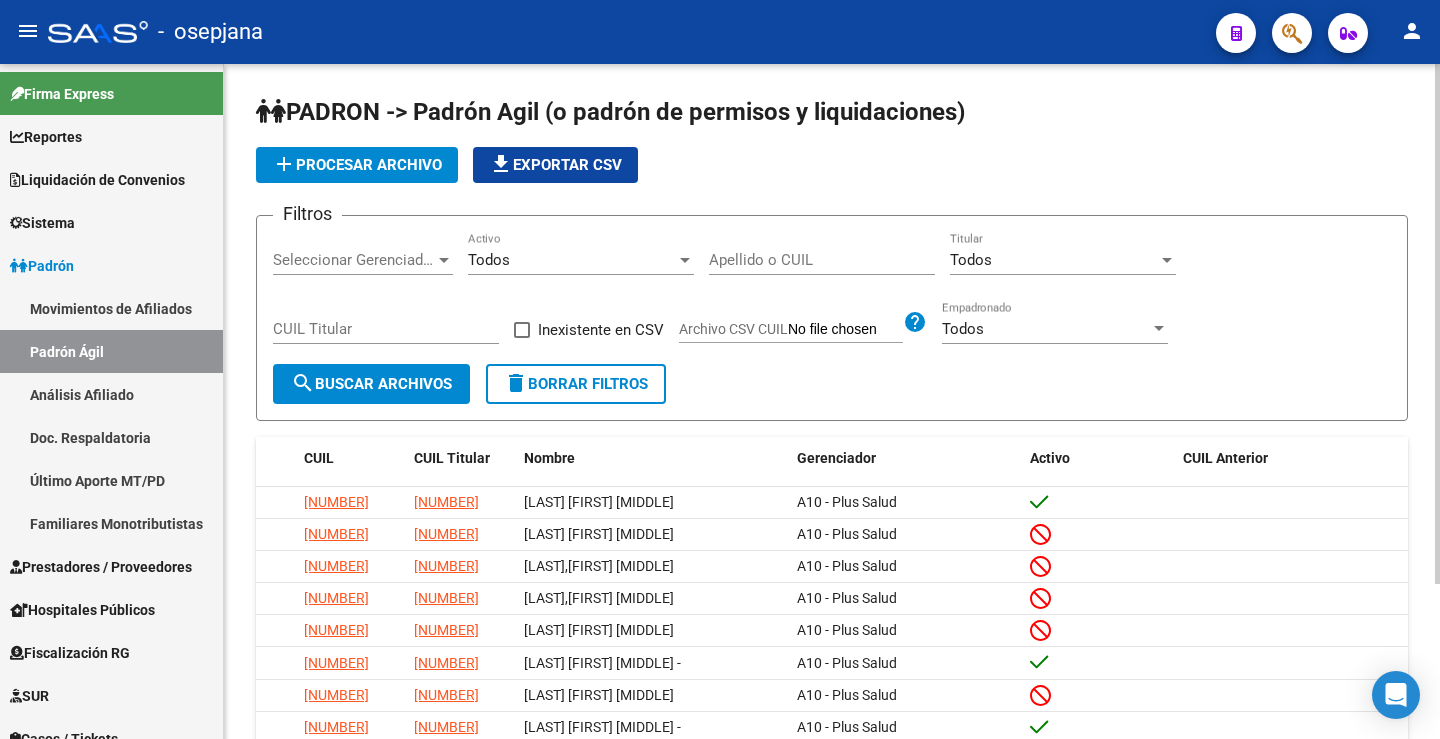 click on "file_download  Exportar CSV" 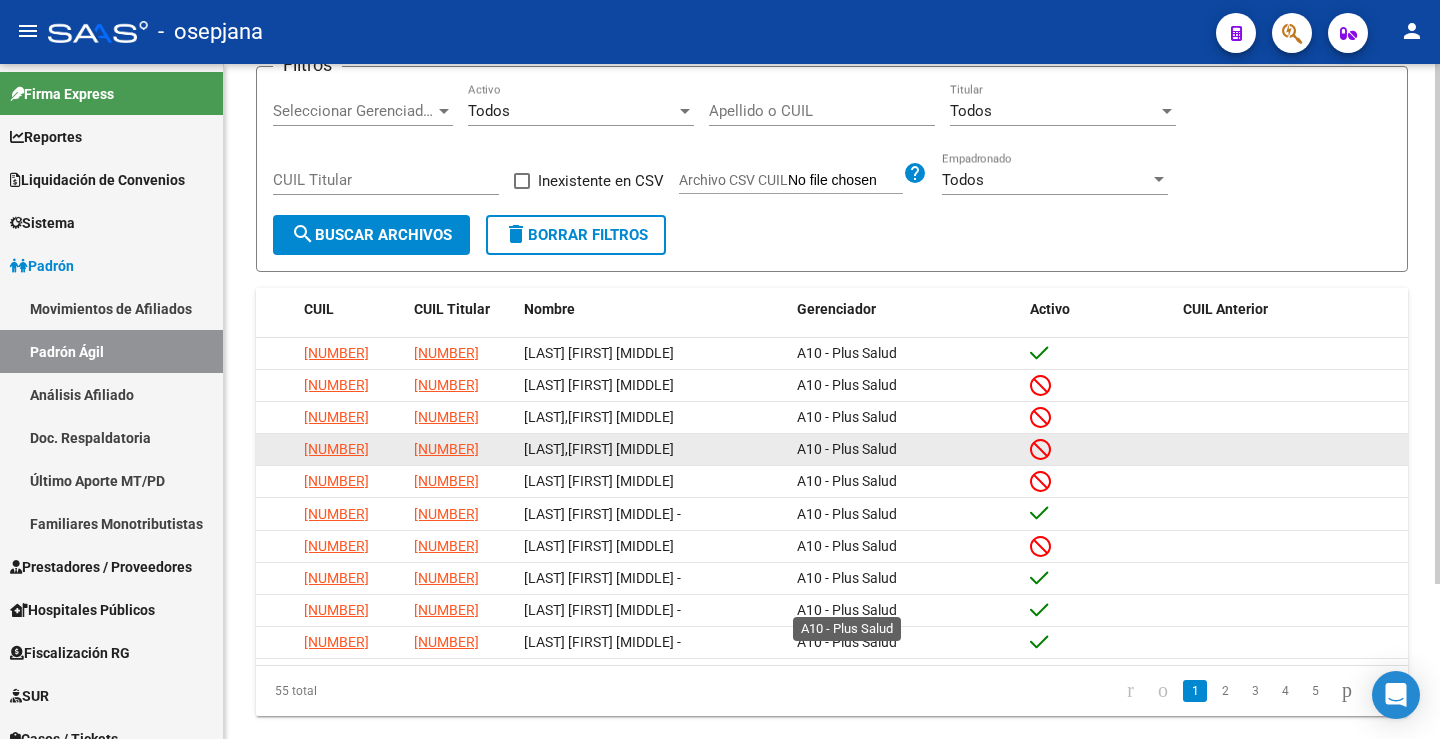 scroll, scrollTop: 101, scrollLeft: 0, axis: vertical 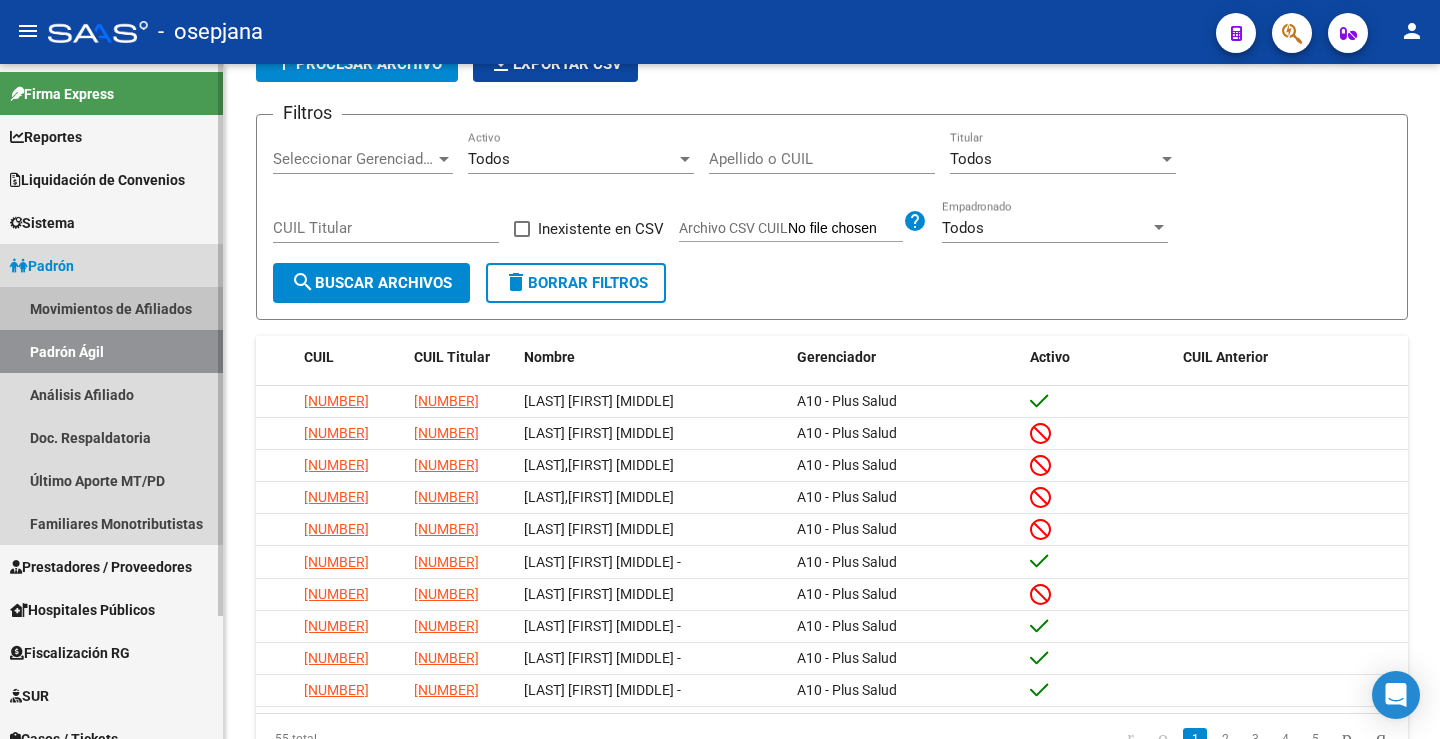 click on "Movimientos de Afiliados" at bounding box center (111, 308) 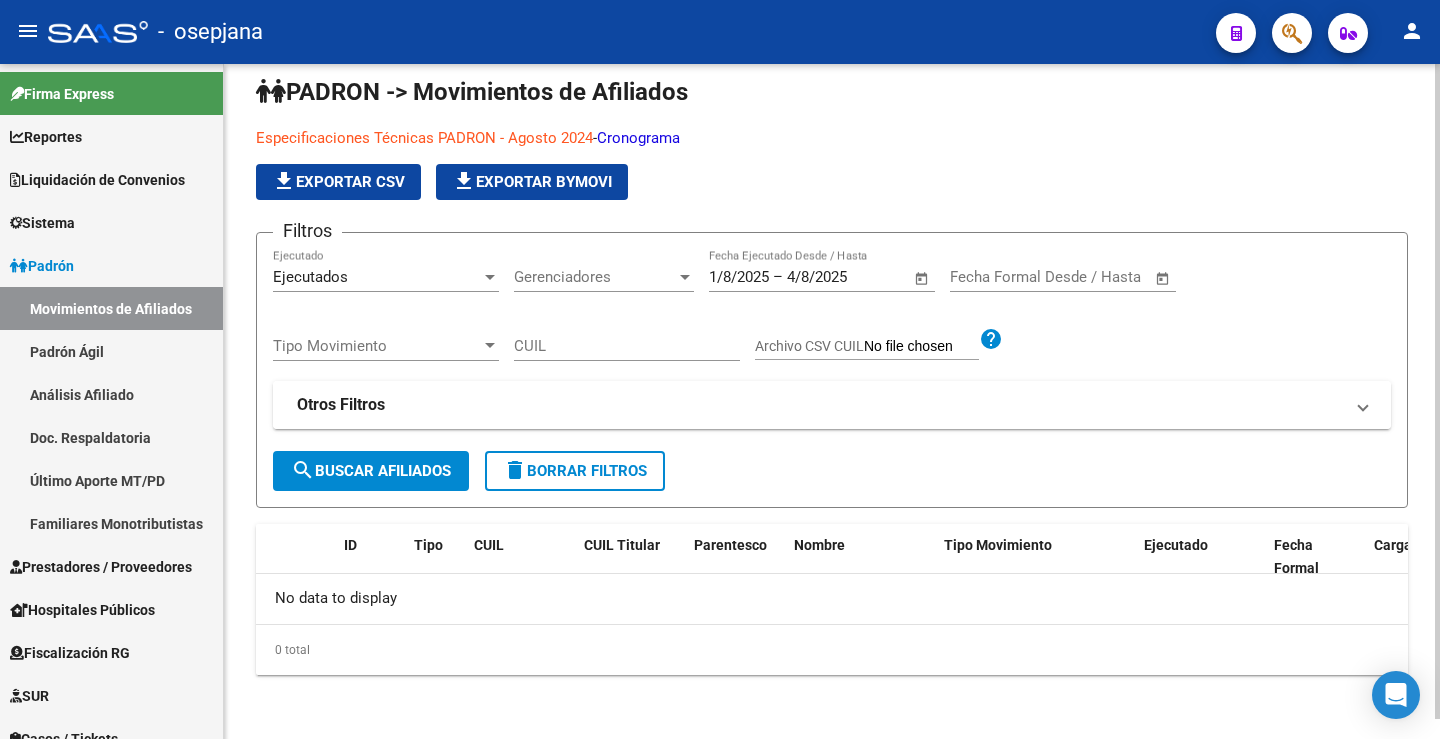scroll, scrollTop: 0, scrollLeft: 0, axis: both 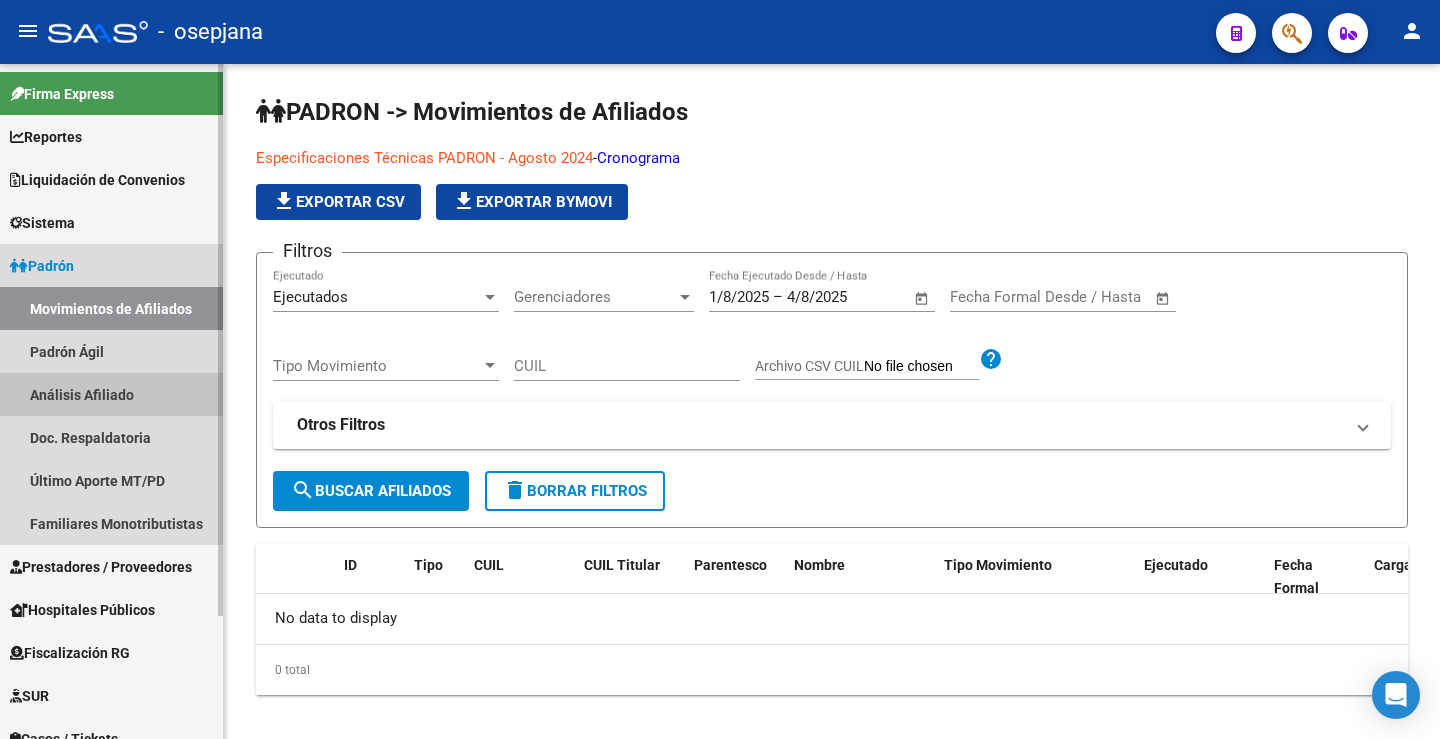 click on "Análisis Afiliado" at bounding box center (111, 394) 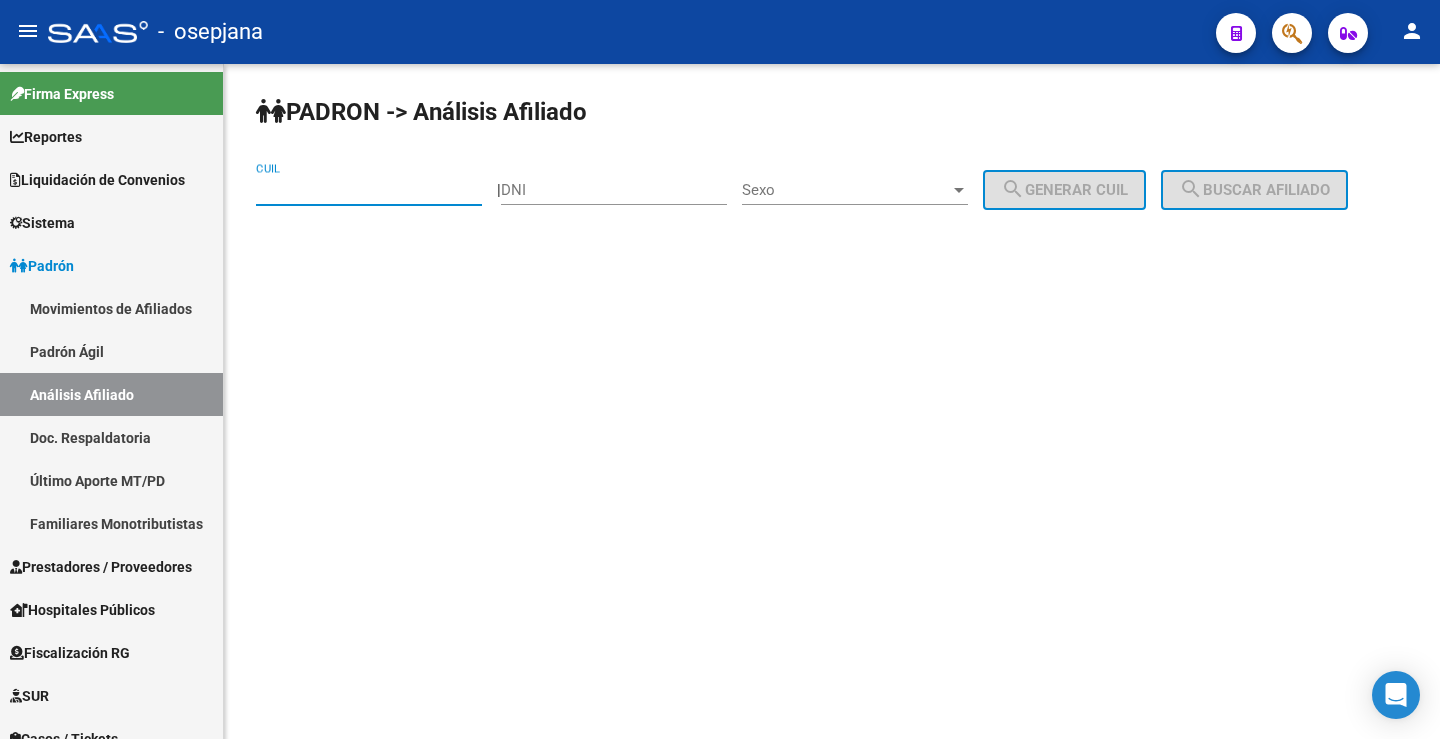 paste on "20-25896535-4" 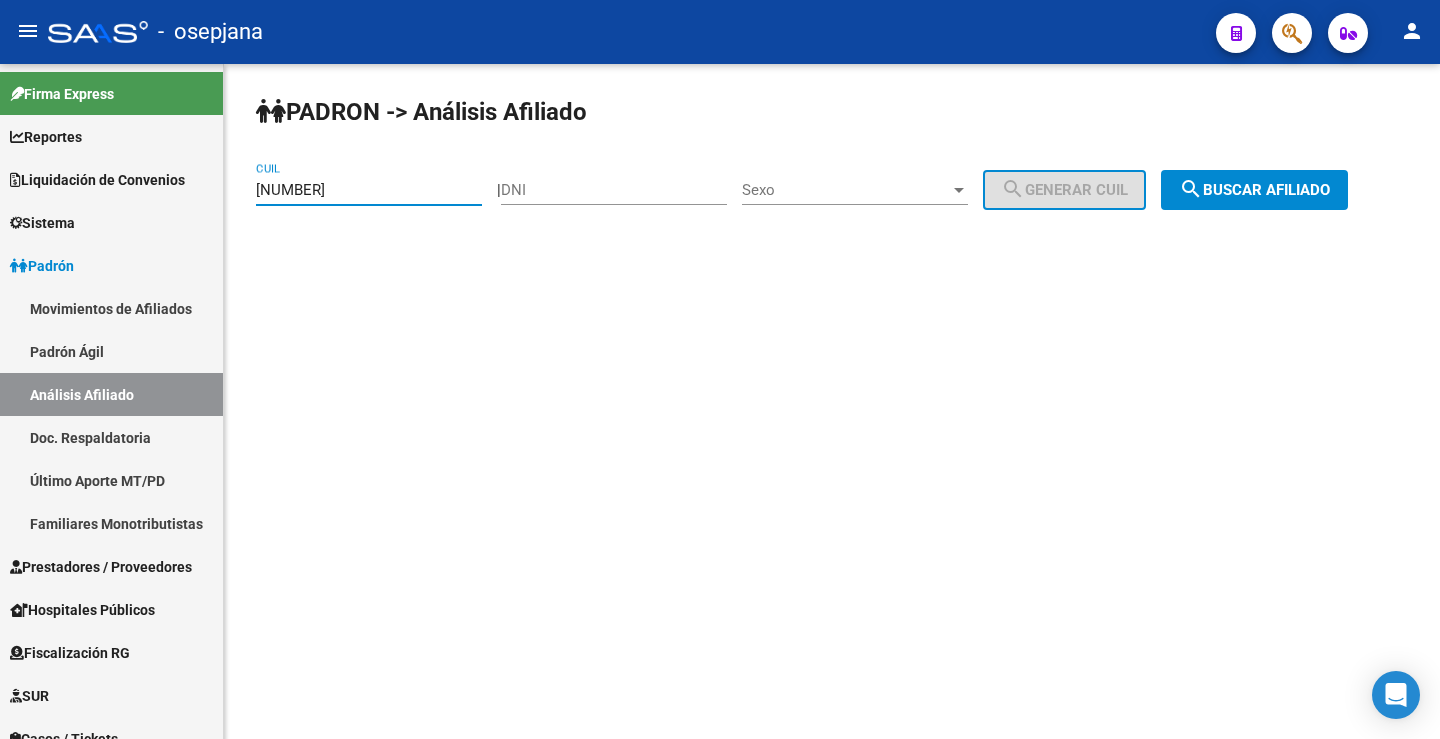 type on "20-25896535-4" 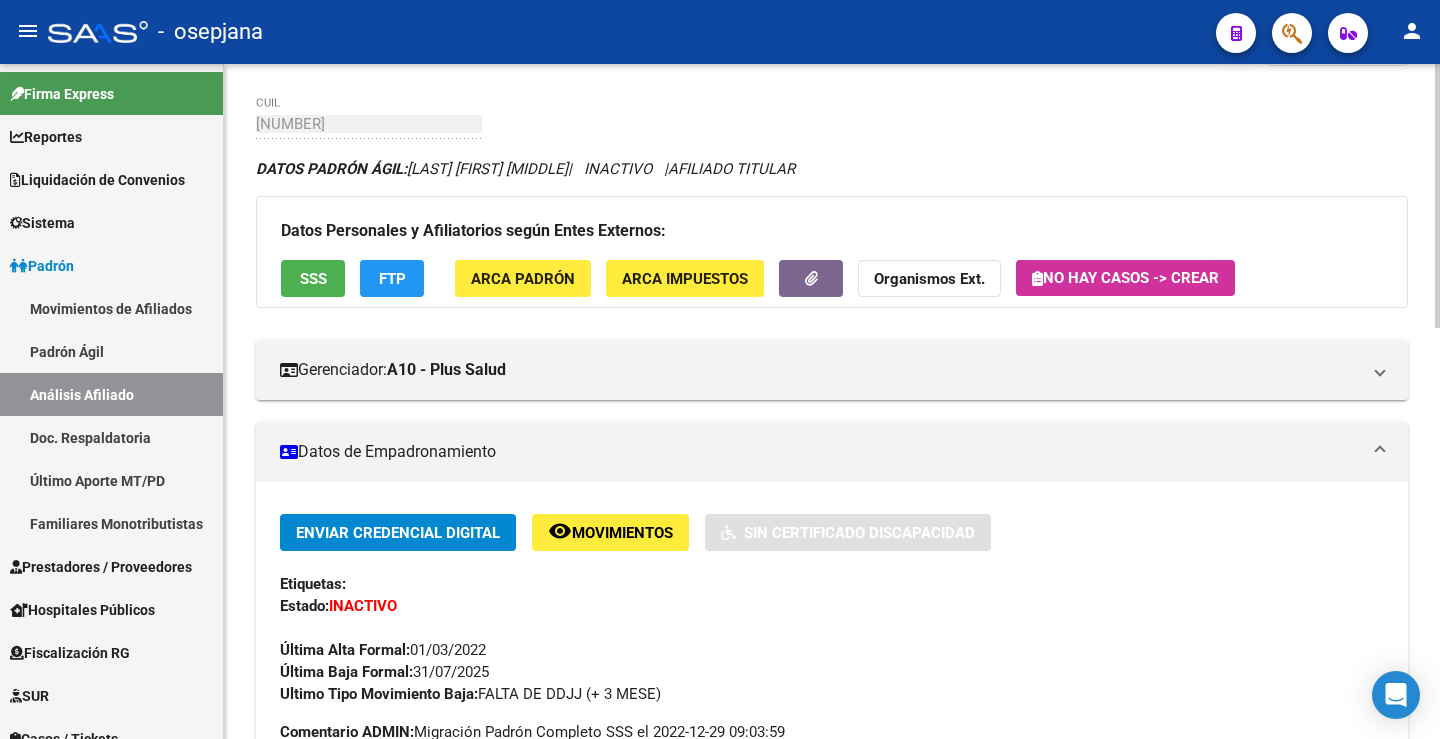 scroll, scrollTop: 300, scrollLeft: 0, axis: vertical 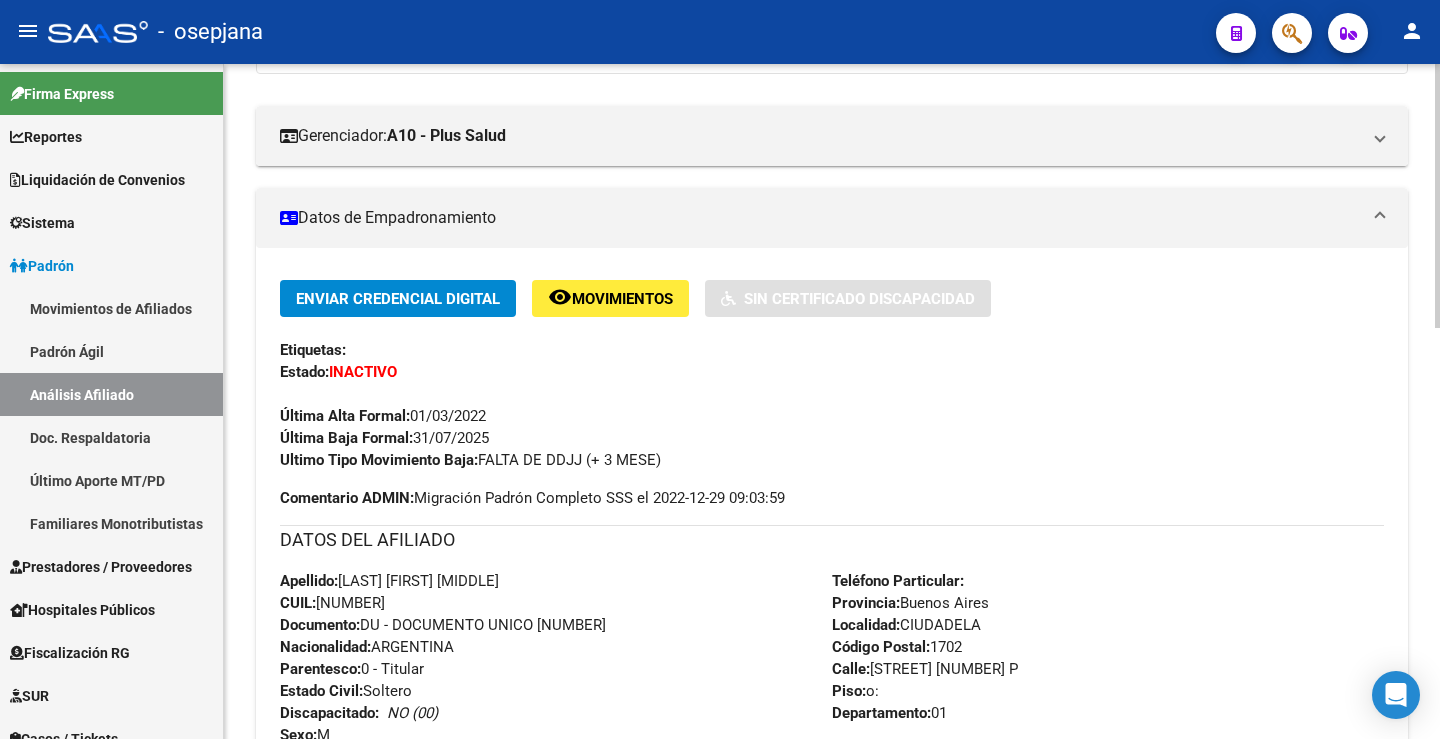 drag, startPoint x: 698, startPoint y: 466, endPoint x: 413, endPoint y: 435, distance: 286.681 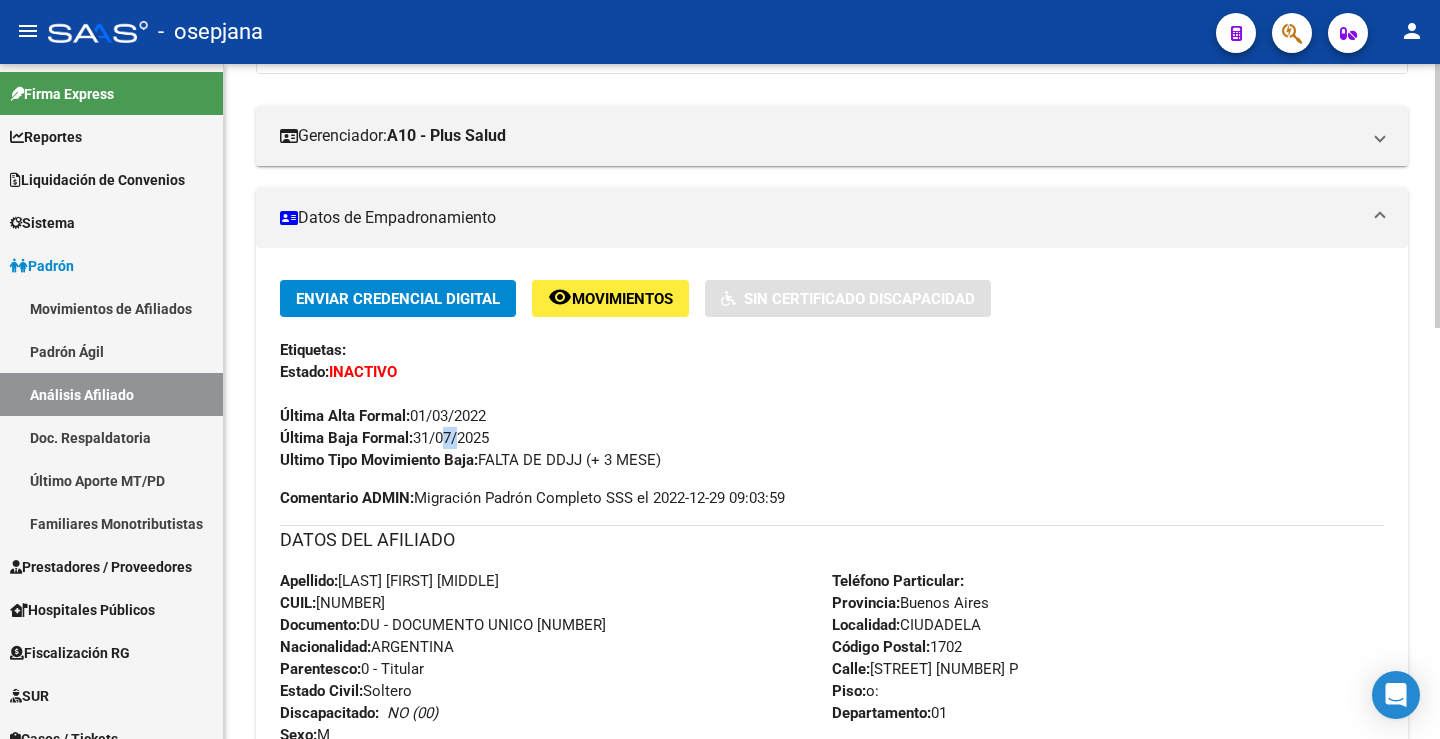 click on "Última Baja Formal:  31/07/2025" at bounding box center (384, 438) 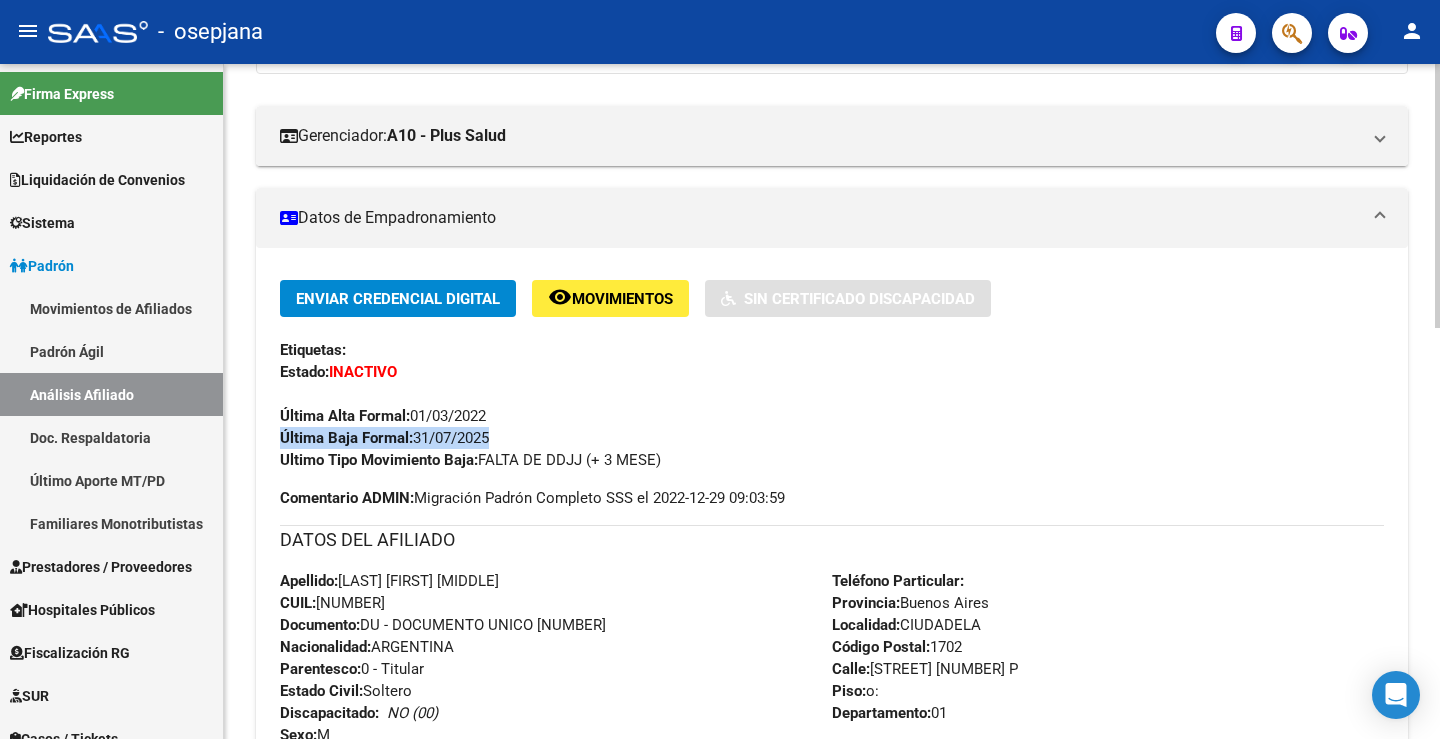 click on "Última Baja Formal:  31/07/2025" at bounding box center [384, 438] 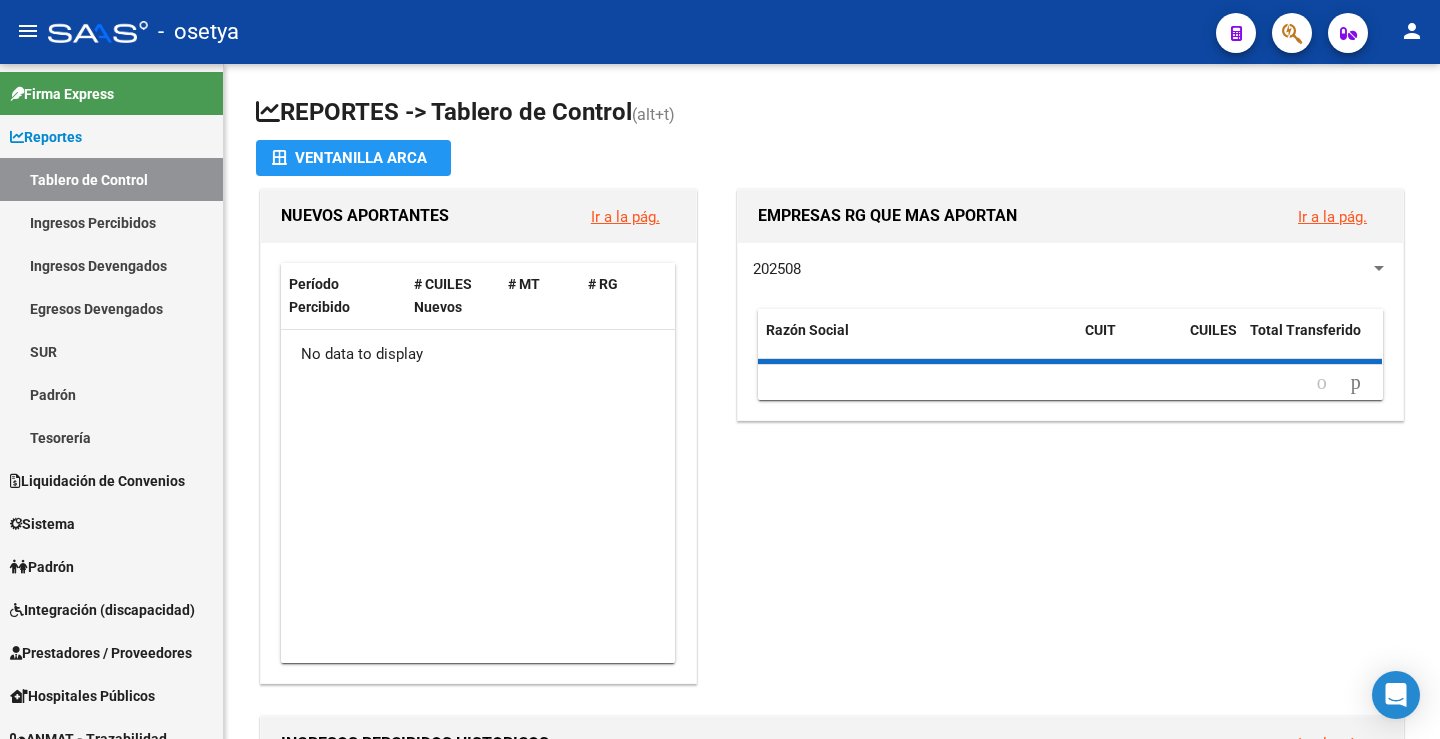 scroll, scrollTop: 0, scrollLeft: 0, axis: both 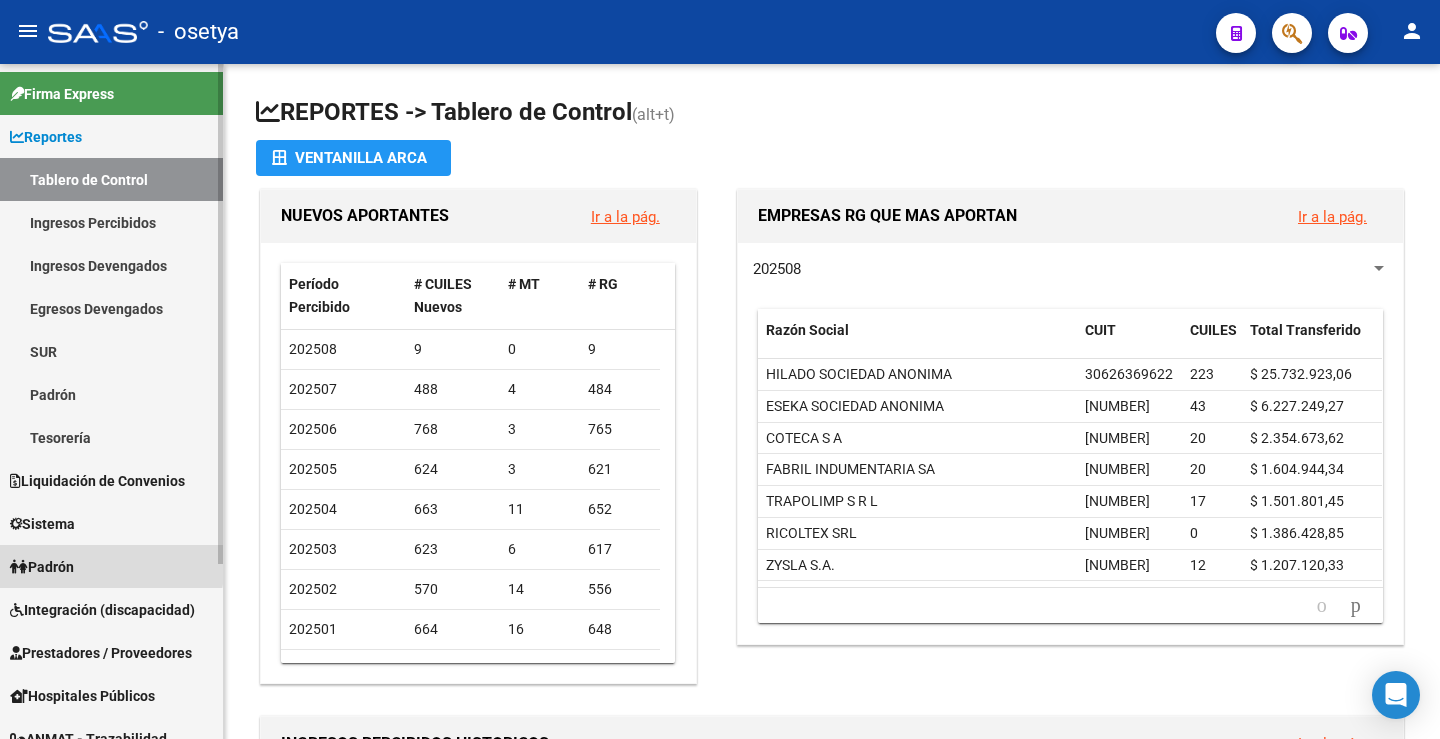 click on "Padrón" at bounding box center [42, 567] 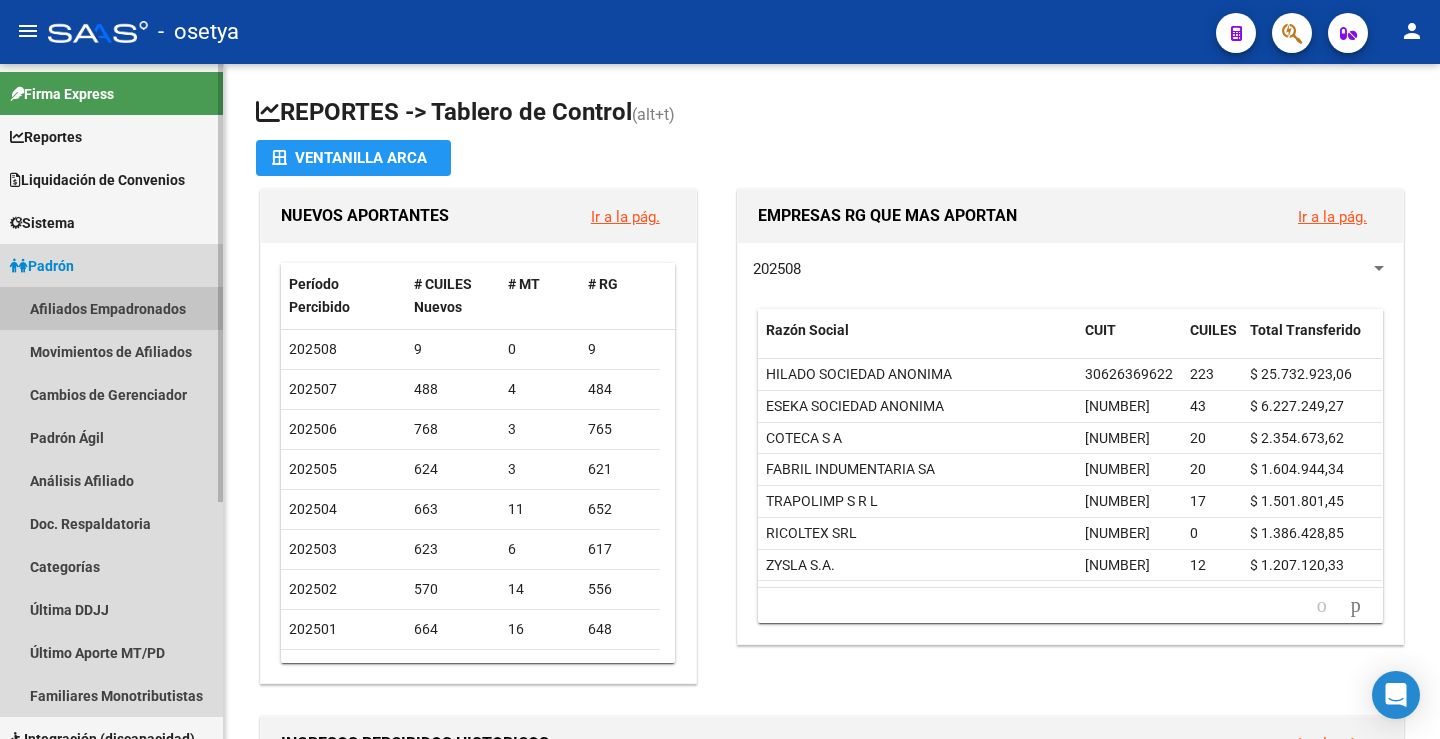 click on "Afiliados Empadronados" at bounding box center (111, 308) 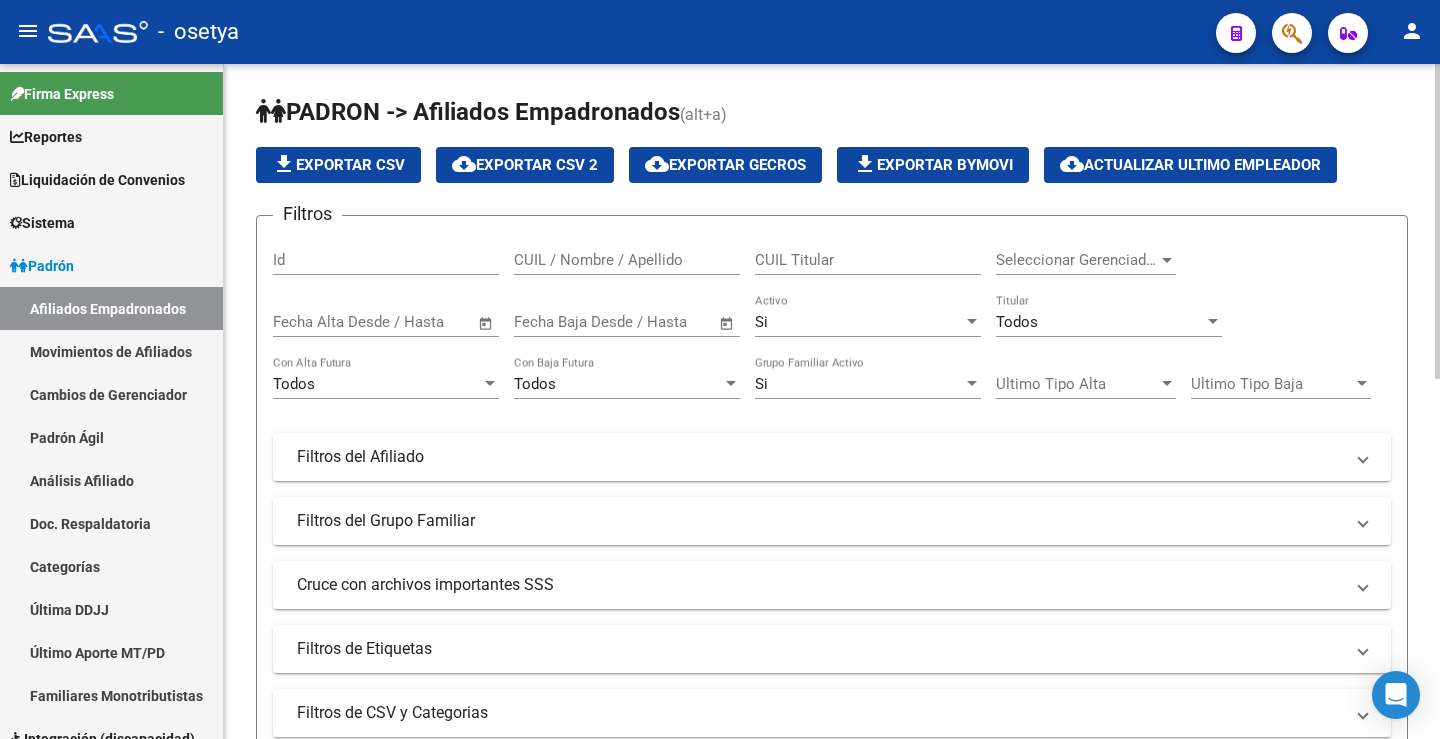 click on "Si" at bounding box center [859, 322] 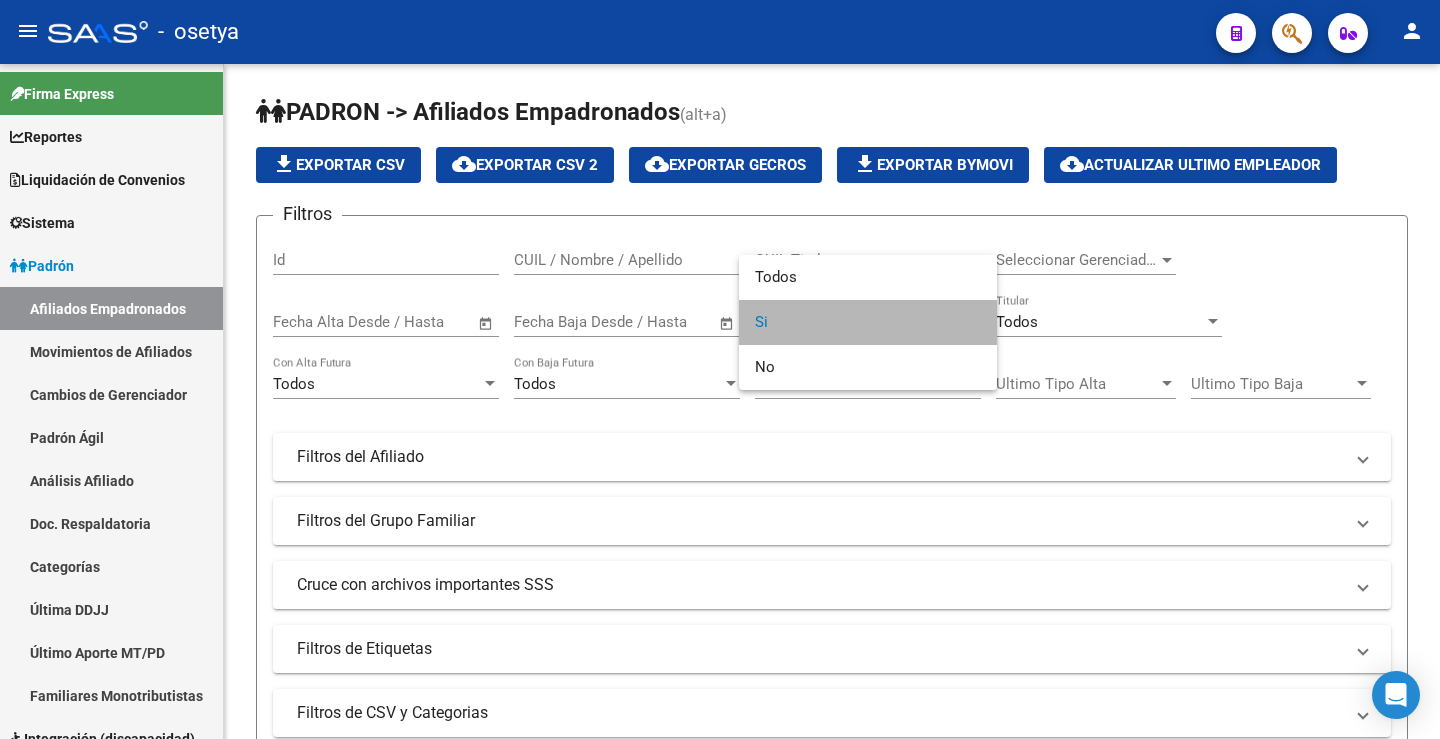 click on "Si" at bounding box center [868, 322] 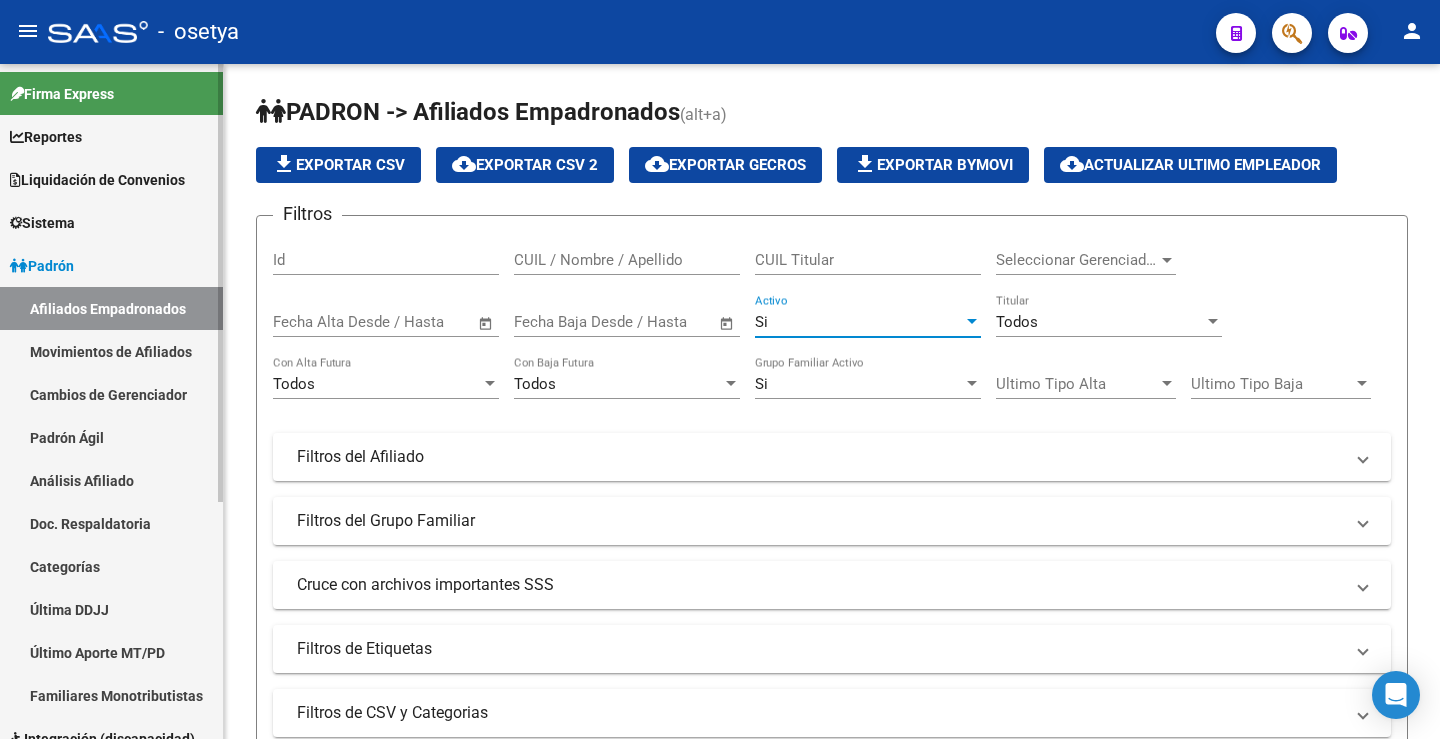 click on "Padrón Ágil" at bounding box center [111, 437] 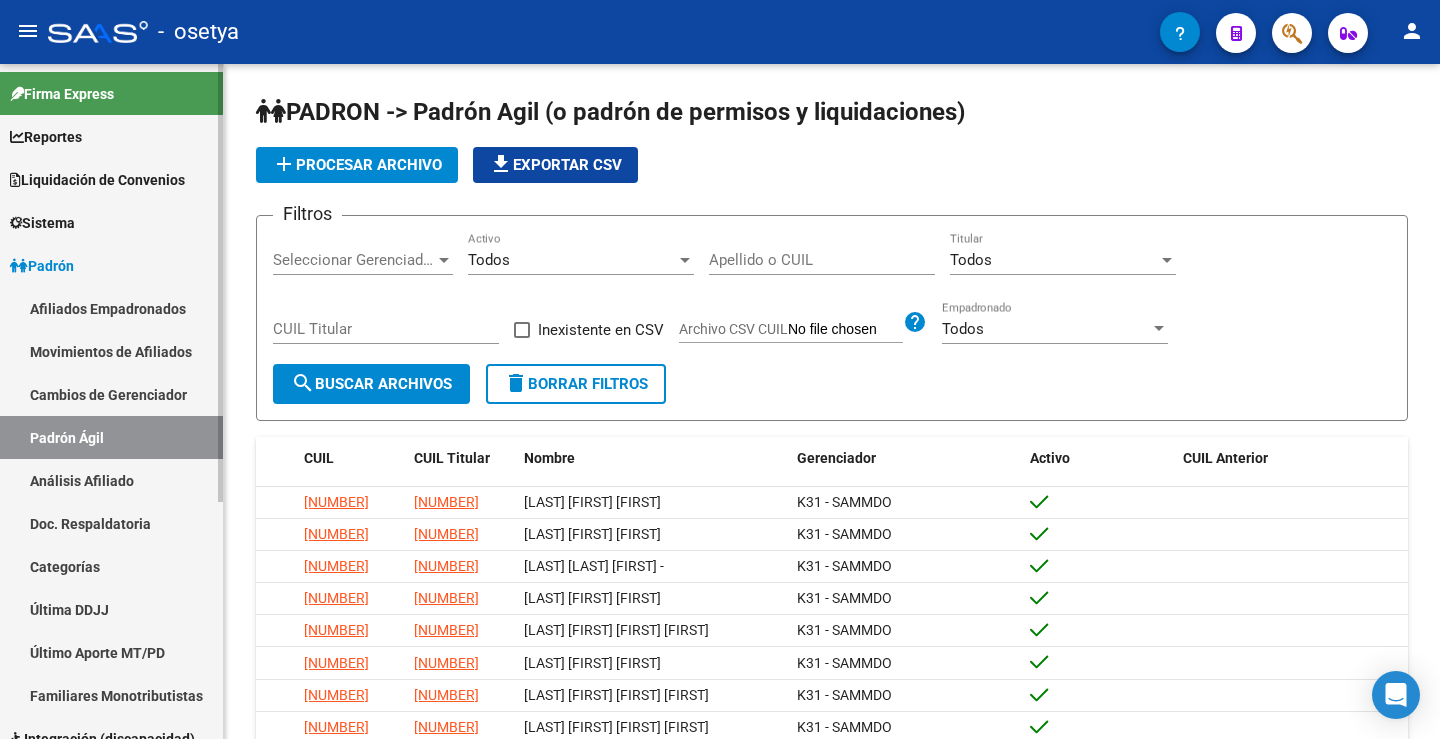 click on "Afiliados Empadronados" at bounding box center (111, 308) 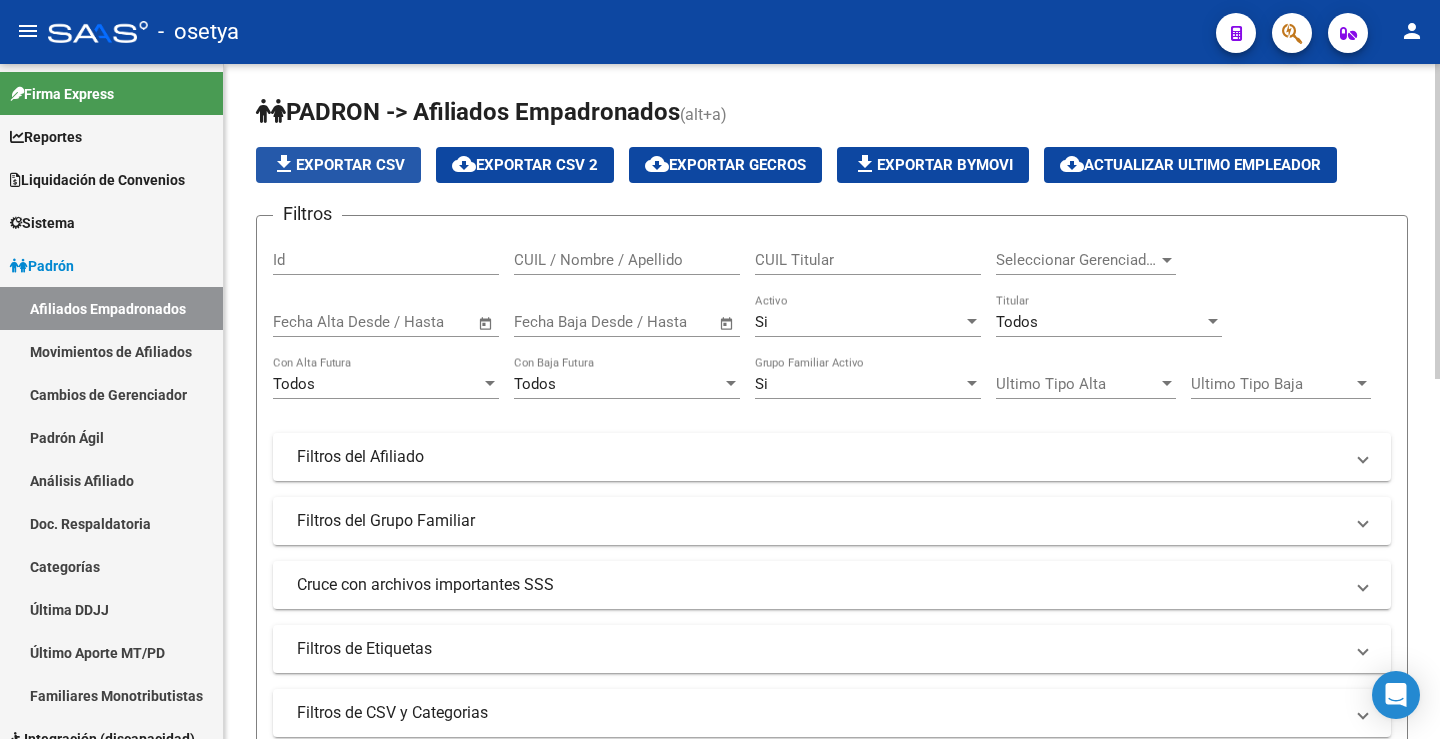 click on "file_download  Exportar CSV" 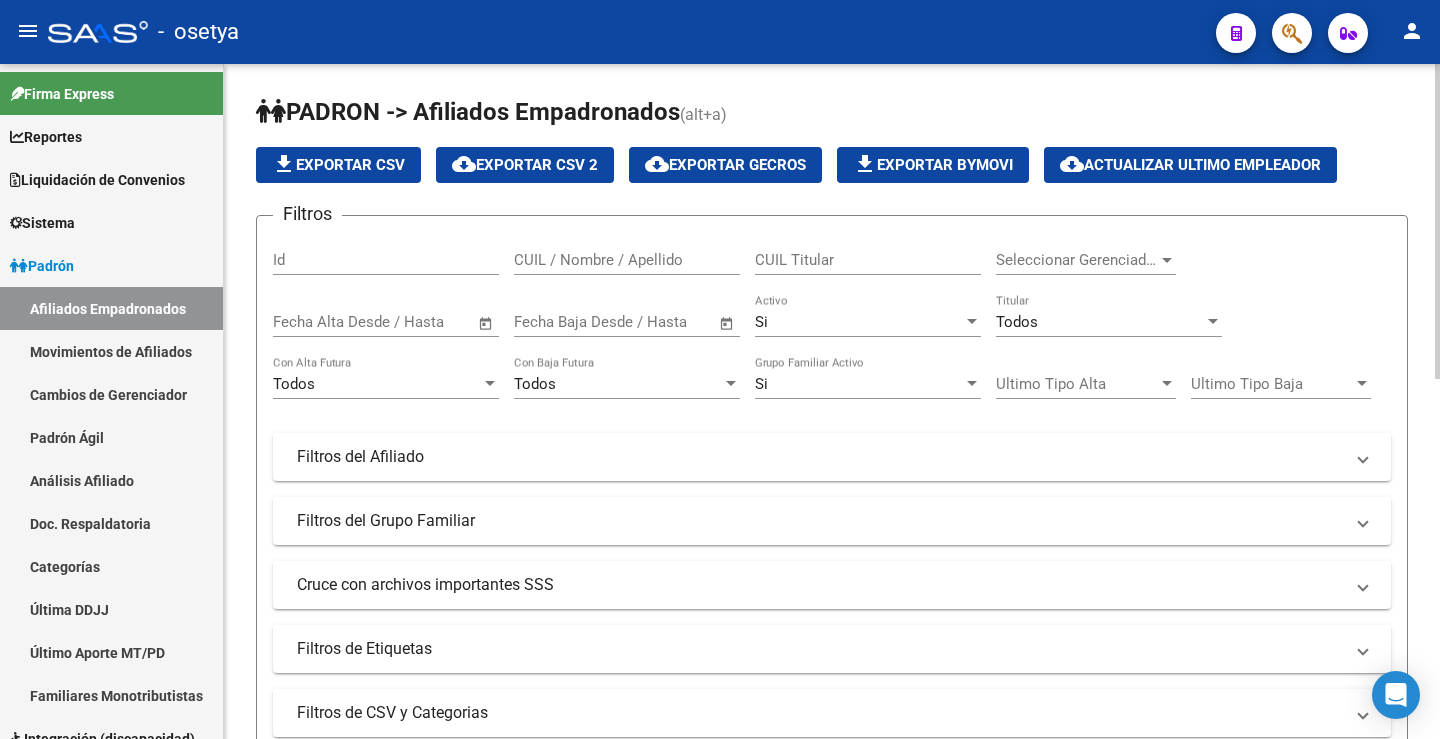 click on "Si" at bounding box center (859, 322) 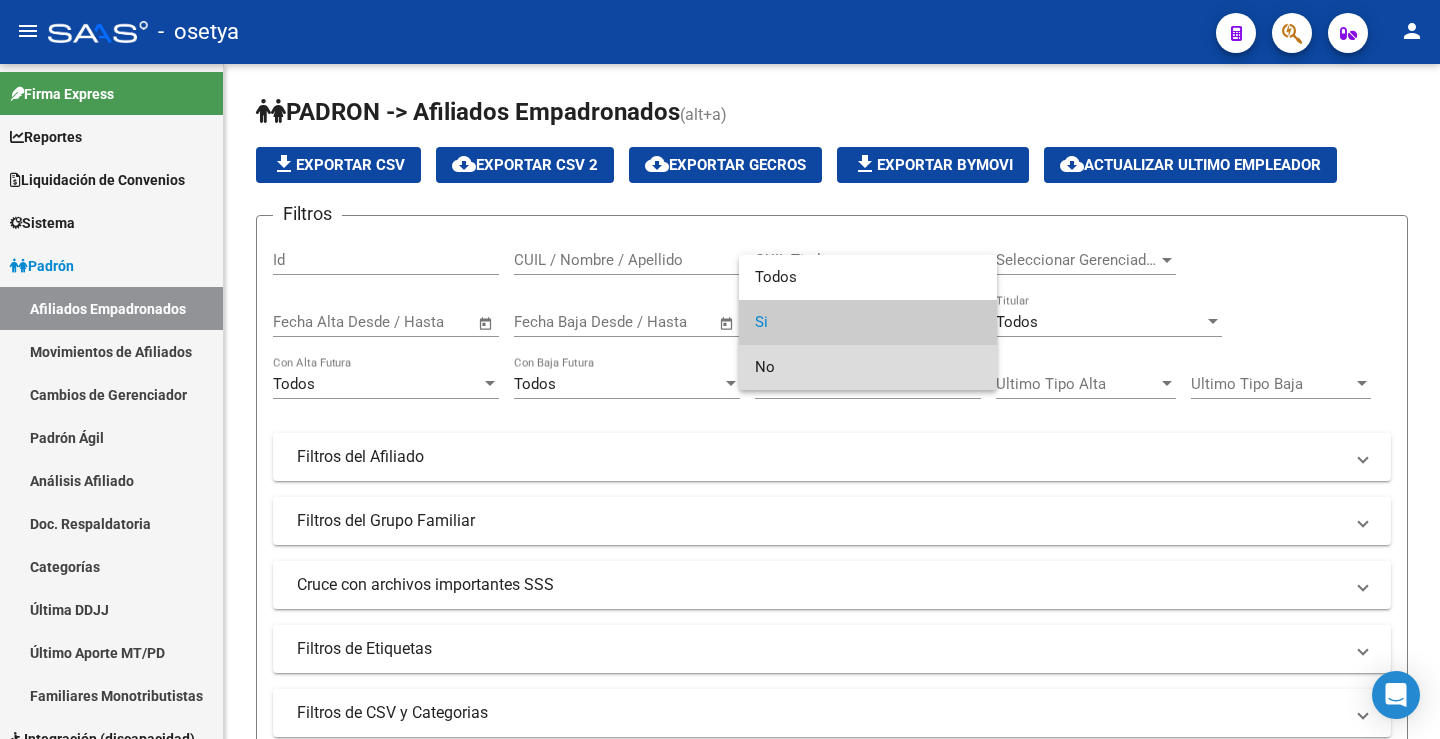 click on "No" at bounding box center (868, 367) 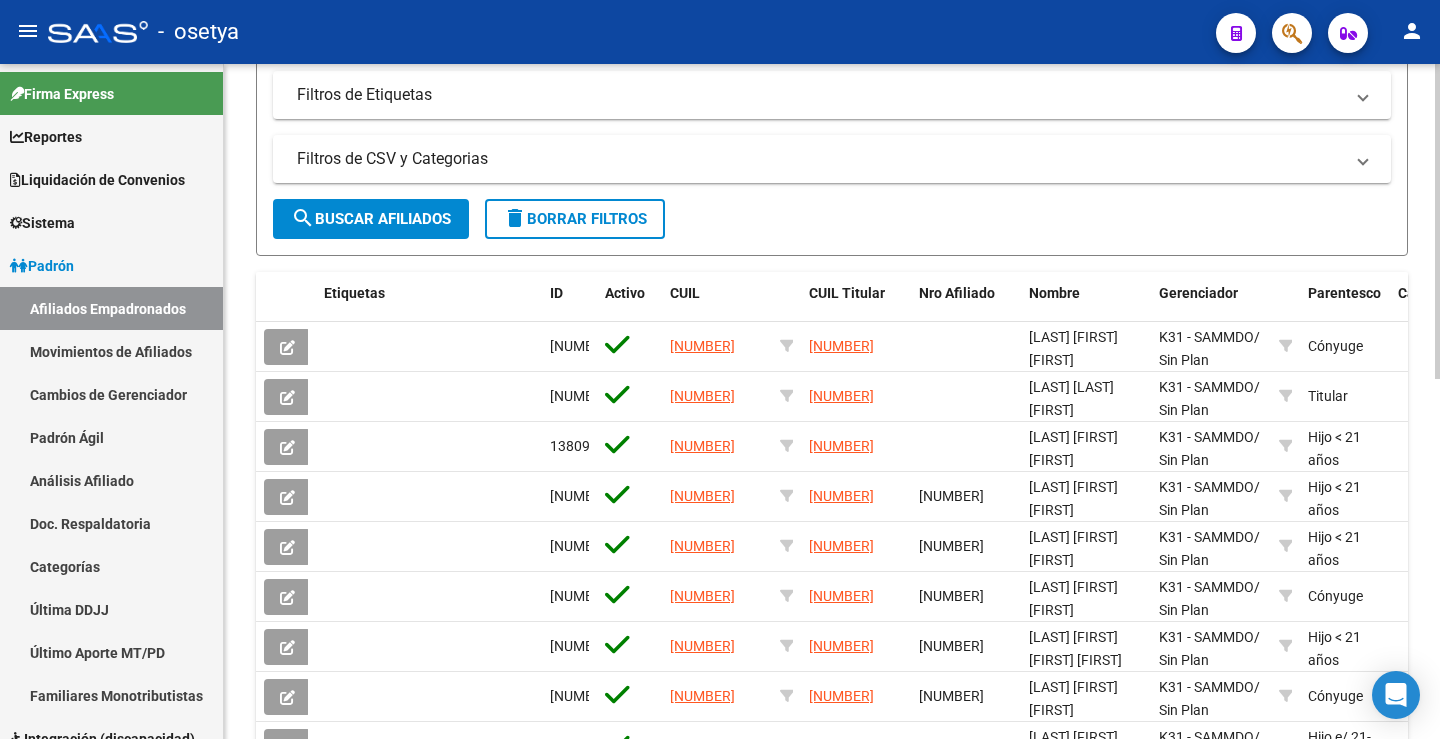 scroll, scrollTop: 400, scrollLeft: 0, axis: vertical 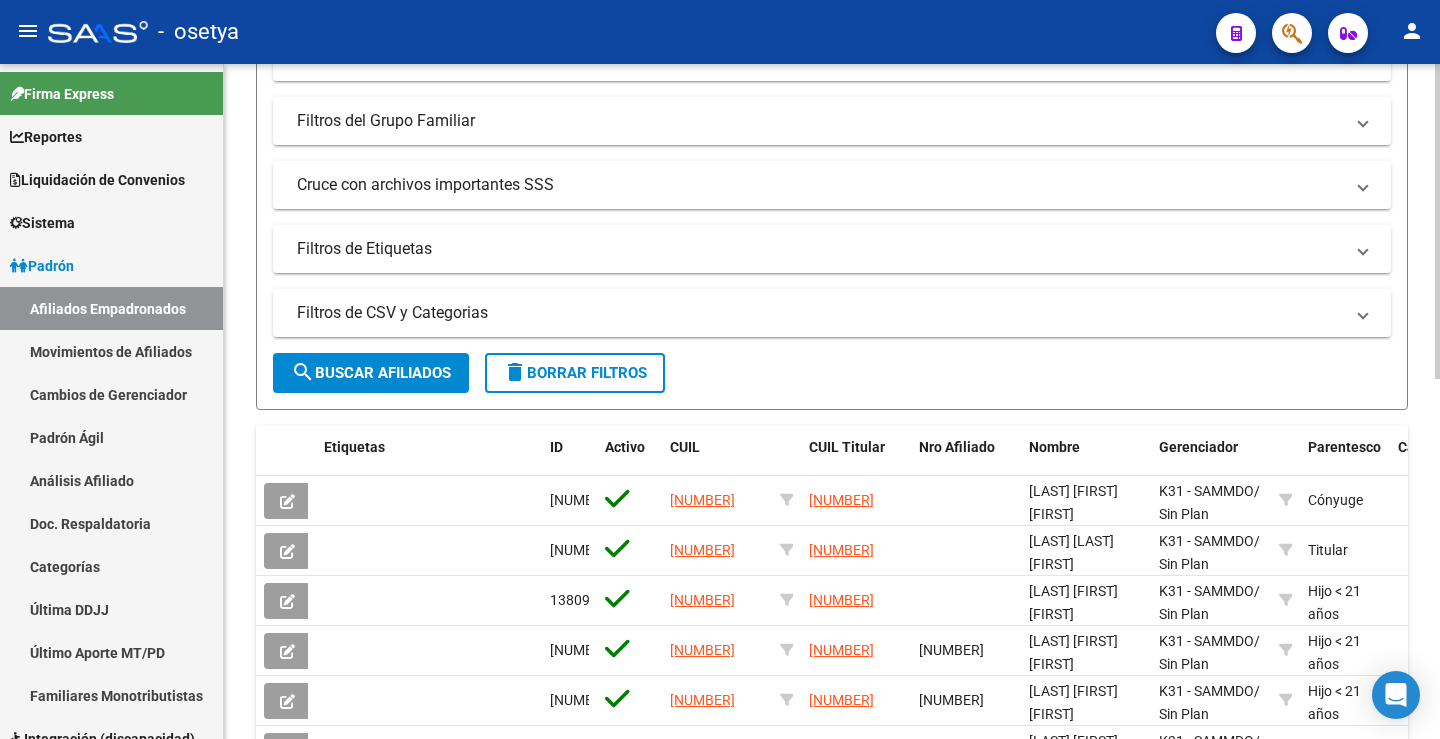 drag, startPoint x: 390, startPoint y: 345, endPoint x: 393, endPoint y: 363, distance: 18.248287 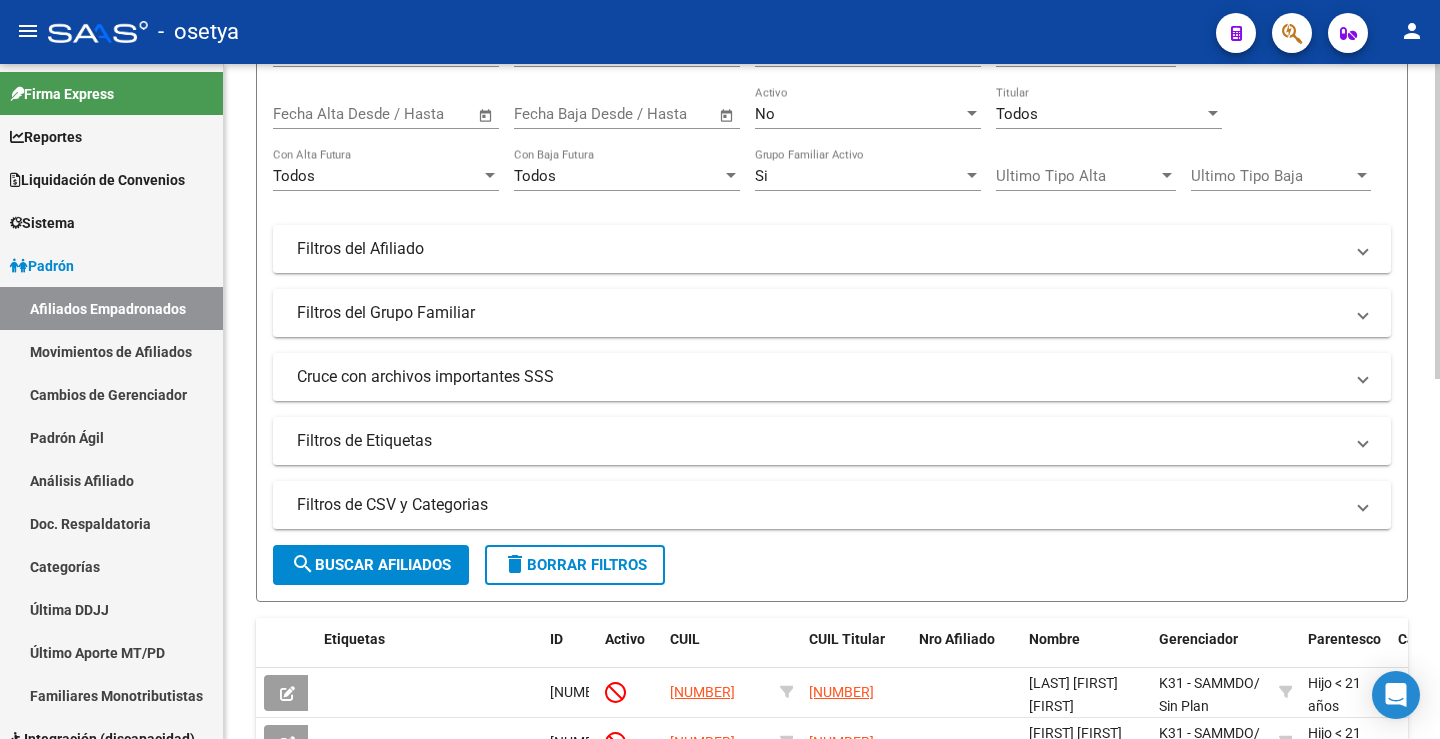 scroll, scrollTop: 0, scrollLeft: 0, axis: both 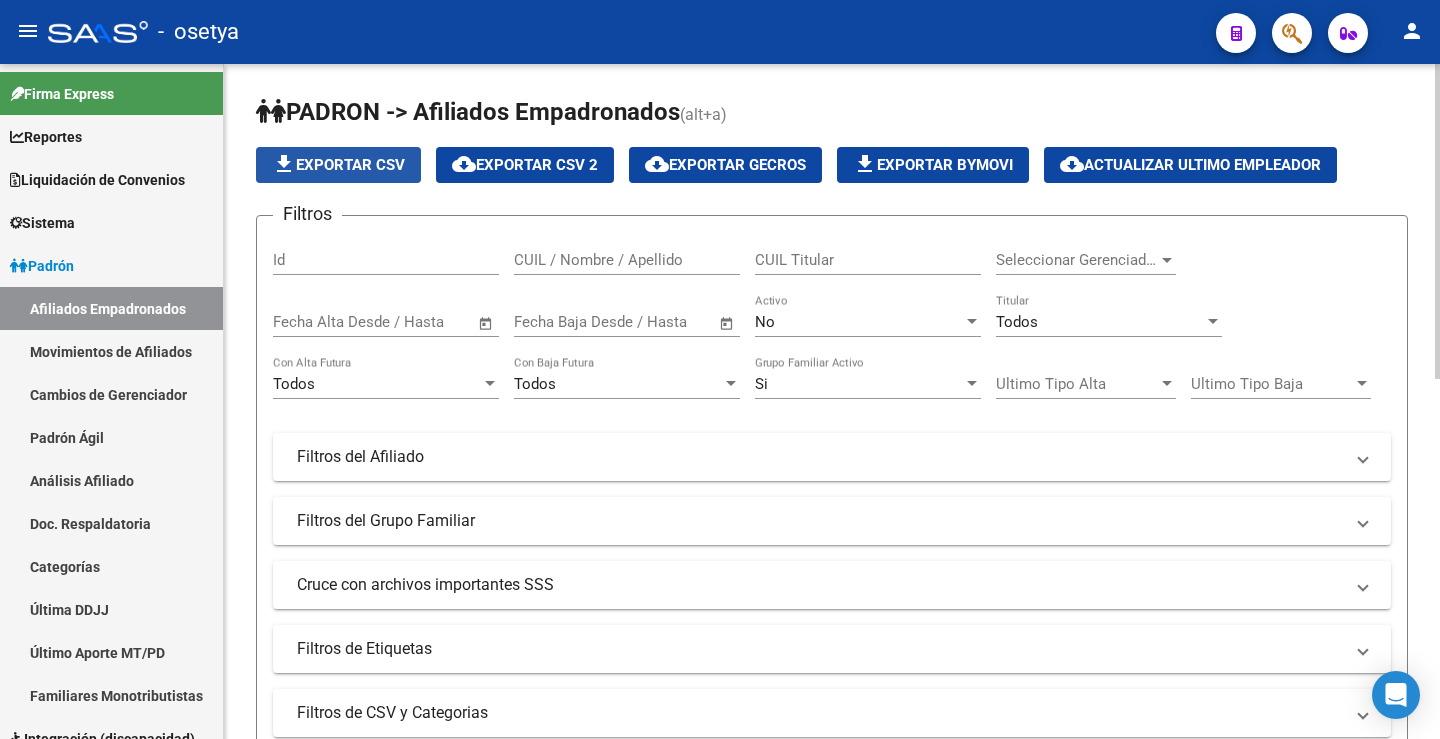 click on "file_download  Exportar CSV" 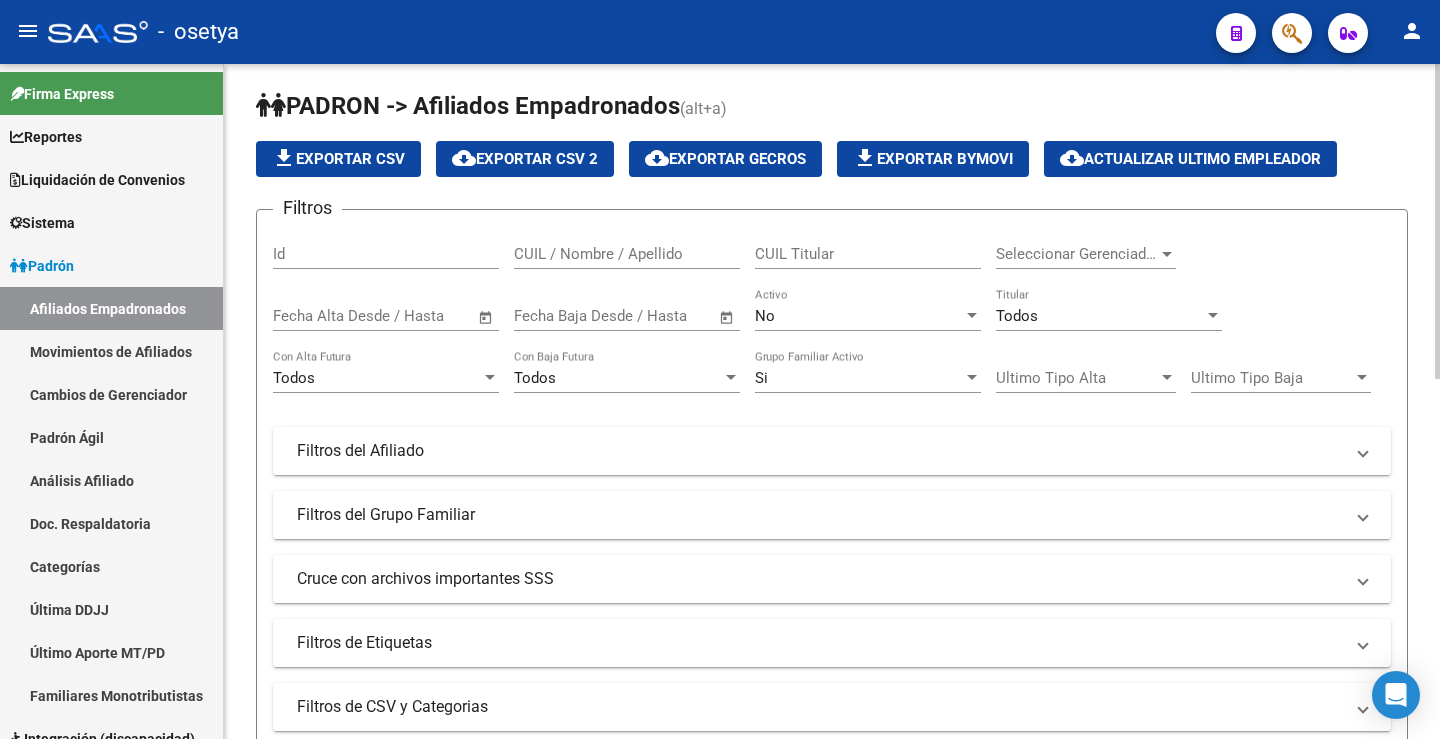 scroll, scrollTop: 0, scrollLeft: 0, axis: both 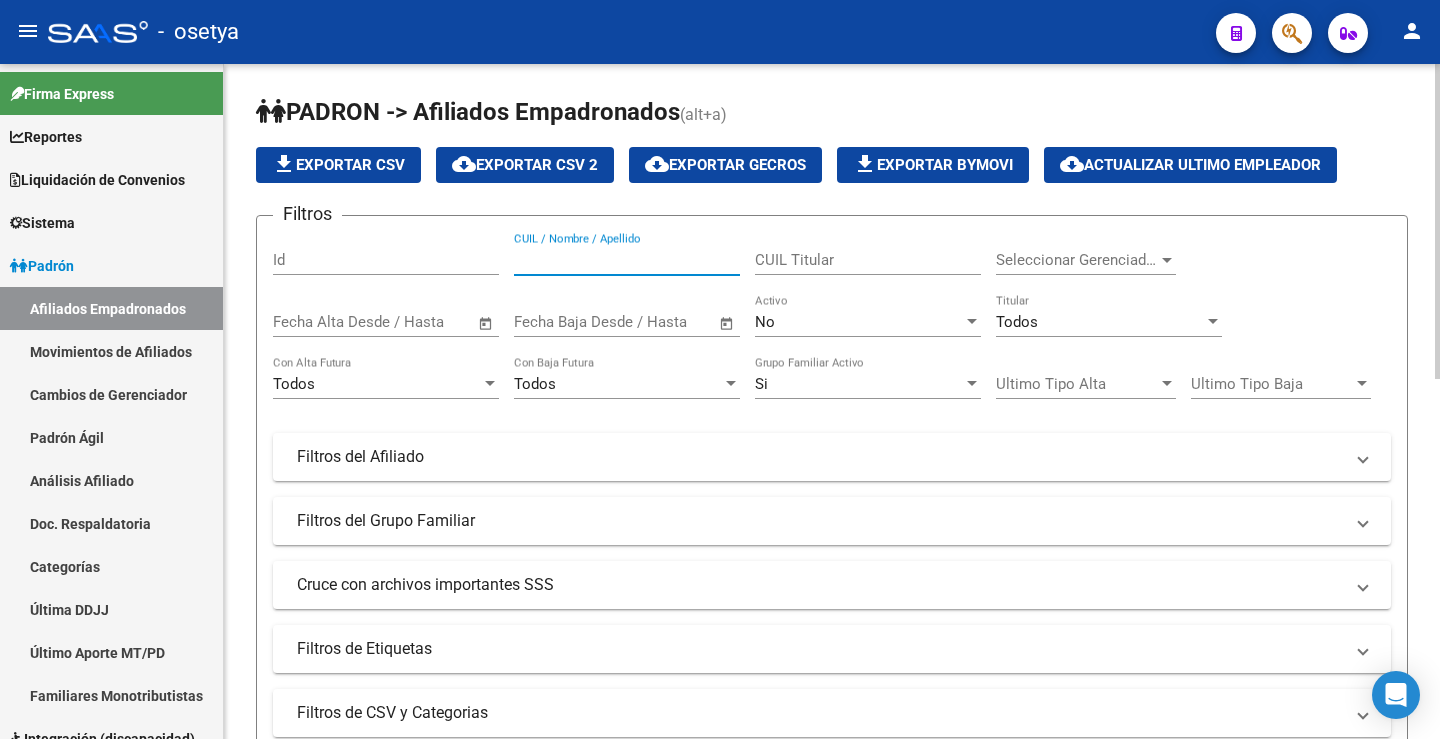 paste on "[NUMBER]" 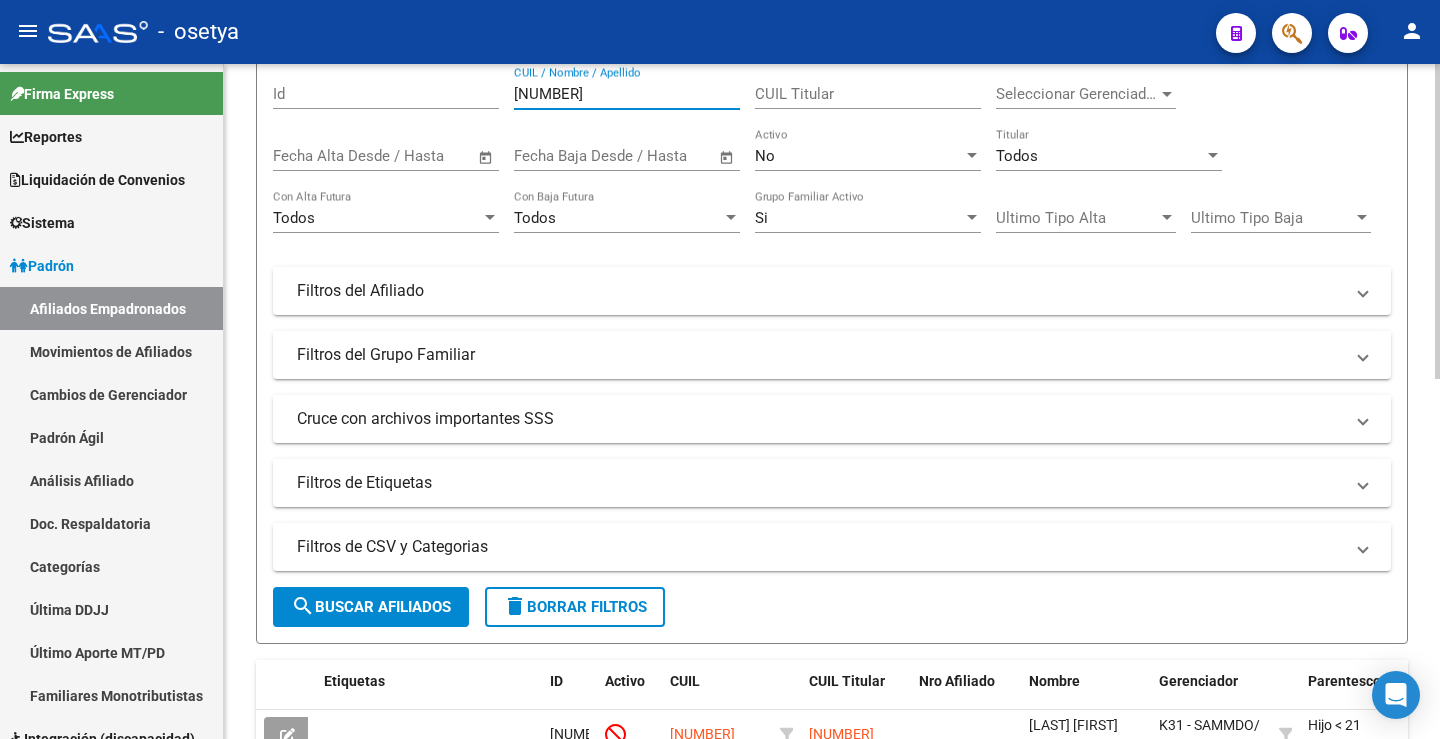 scroll, scrollTop: 600, scrollLeft: 0, axis: vertical 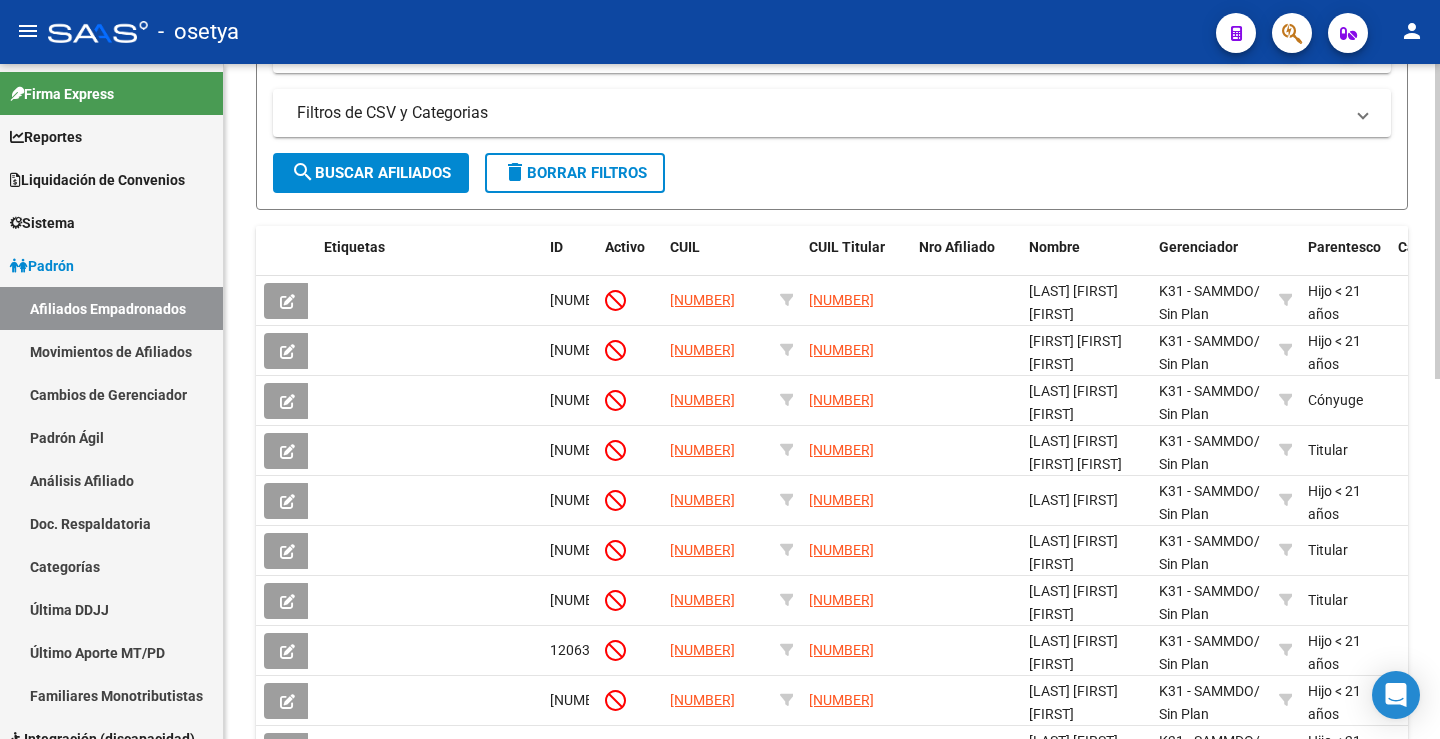 type on "[NUMBER]" 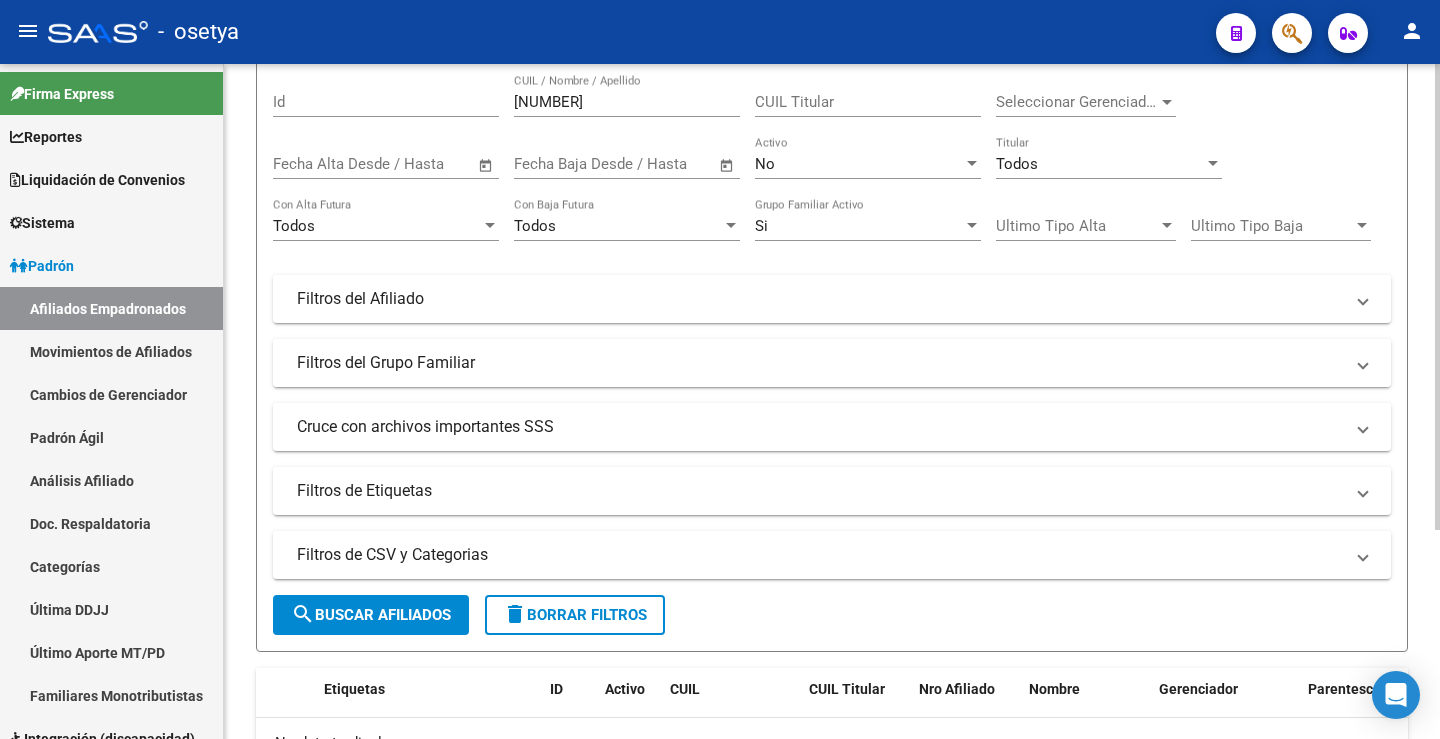 scroll, scrollTop: 0, scrollLeft: 0, axis: both 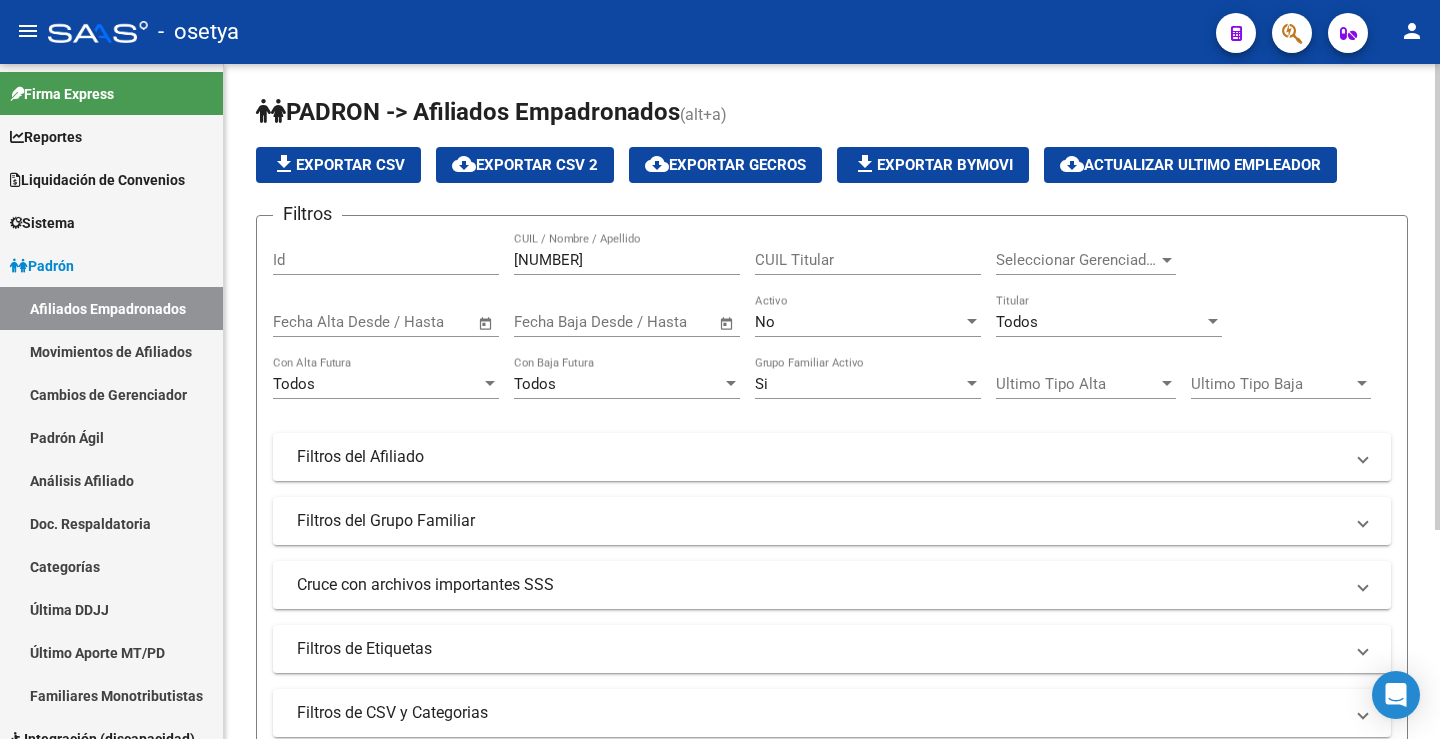 click on "No" at bounding box center (859, 322) 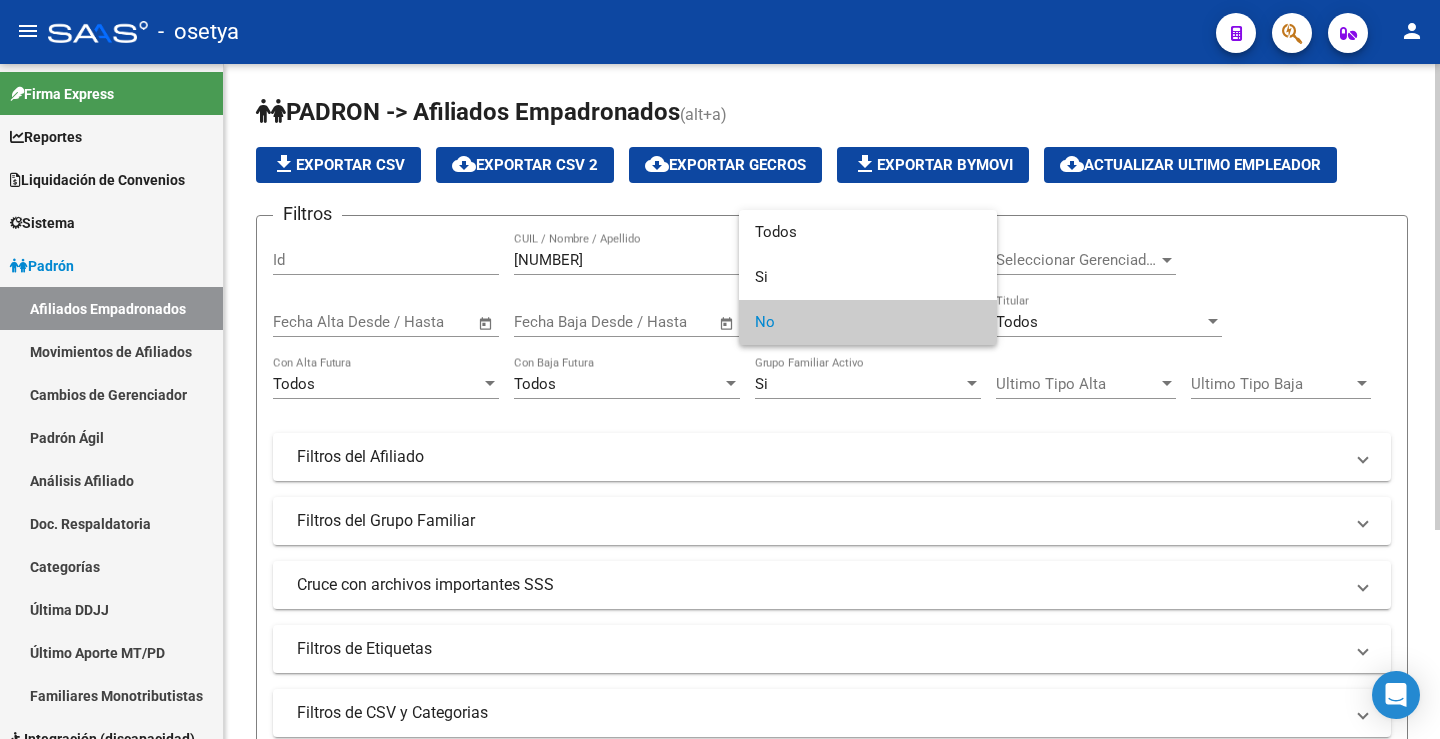 click on "No" at bounding box center (868, 322) 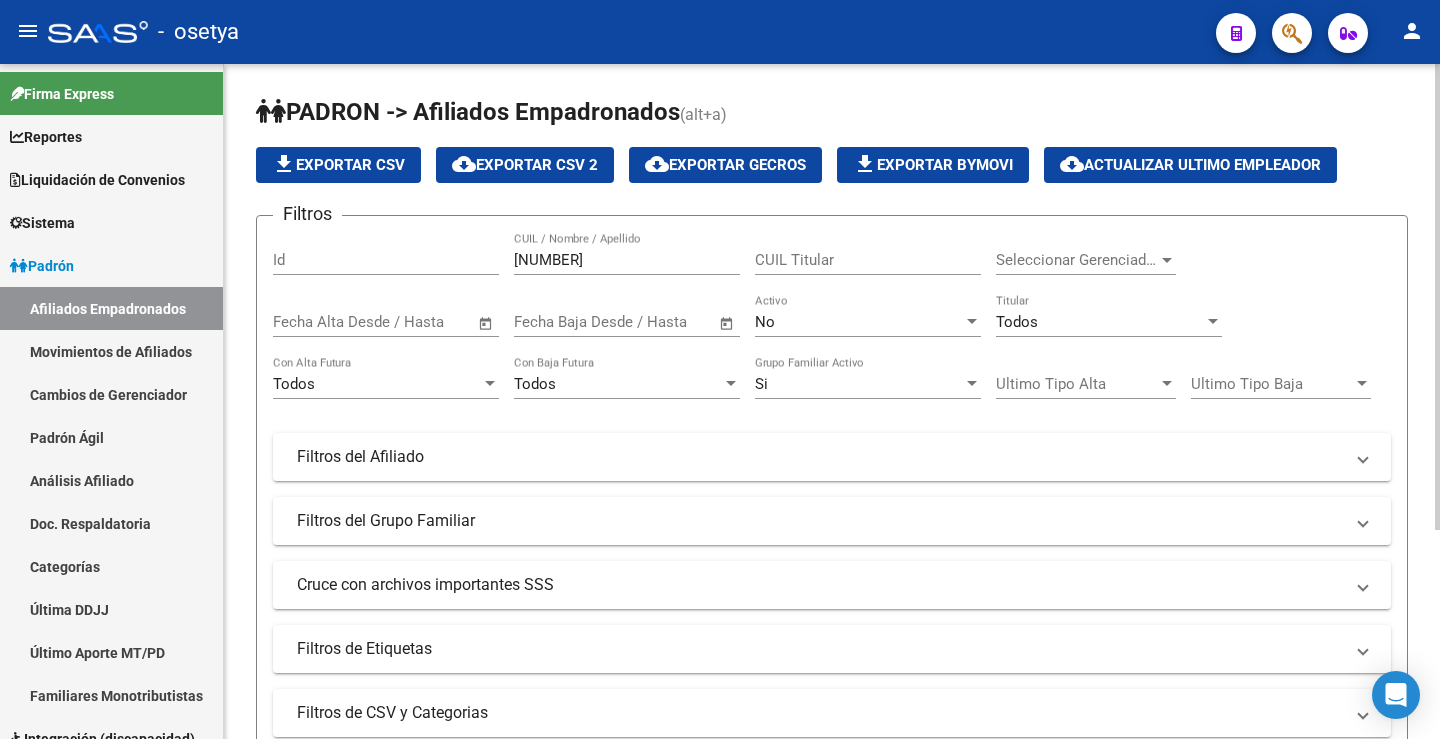 click on "No Activo" 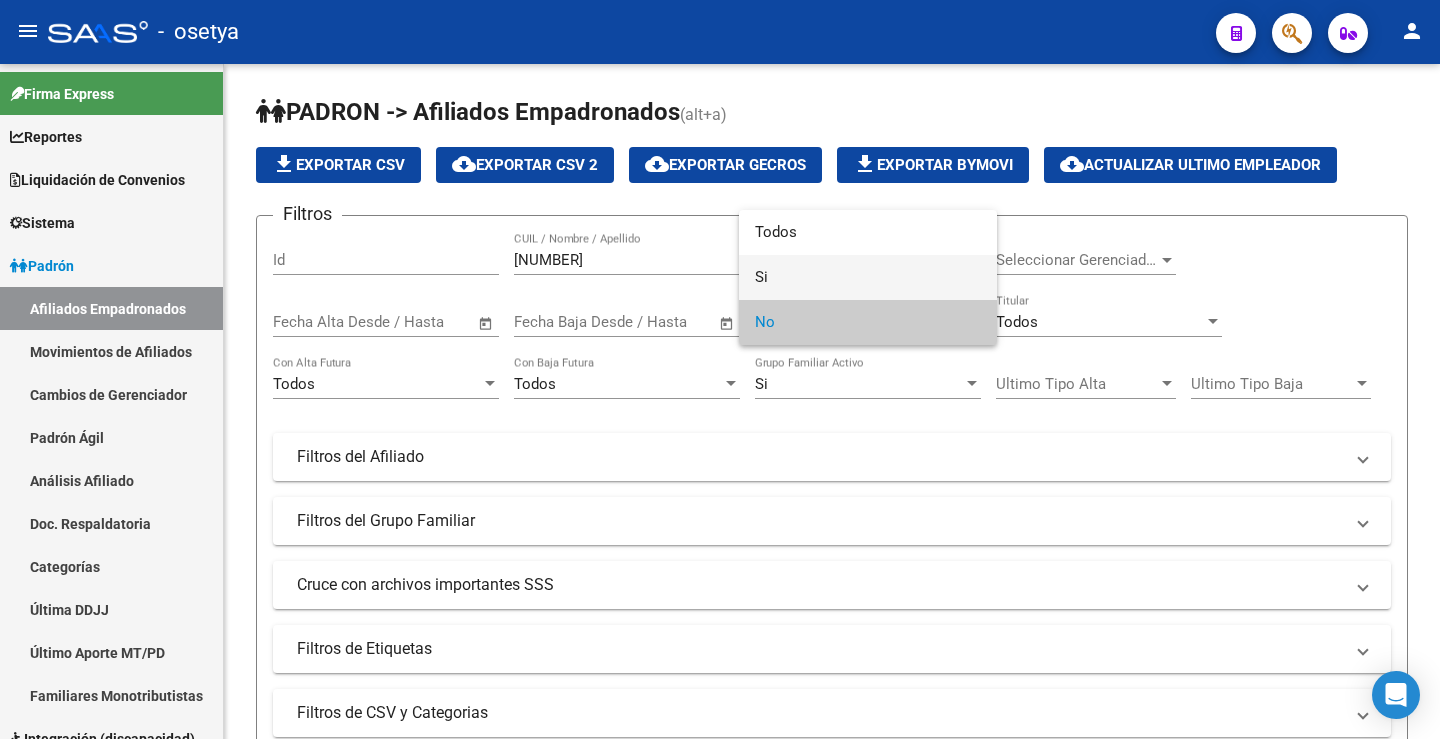 click on "Si" at bounding box center (868, 277) 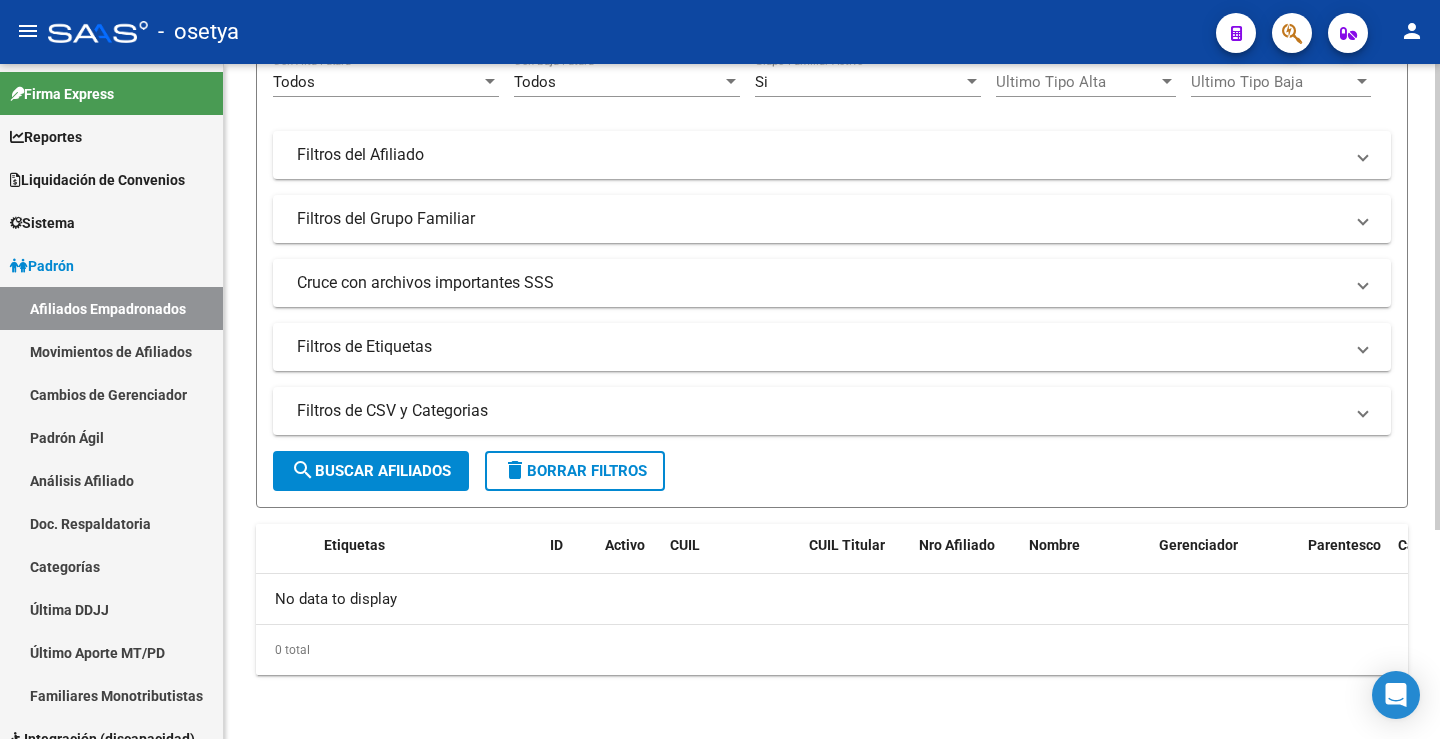 click on "search  Buscar Afiliados" 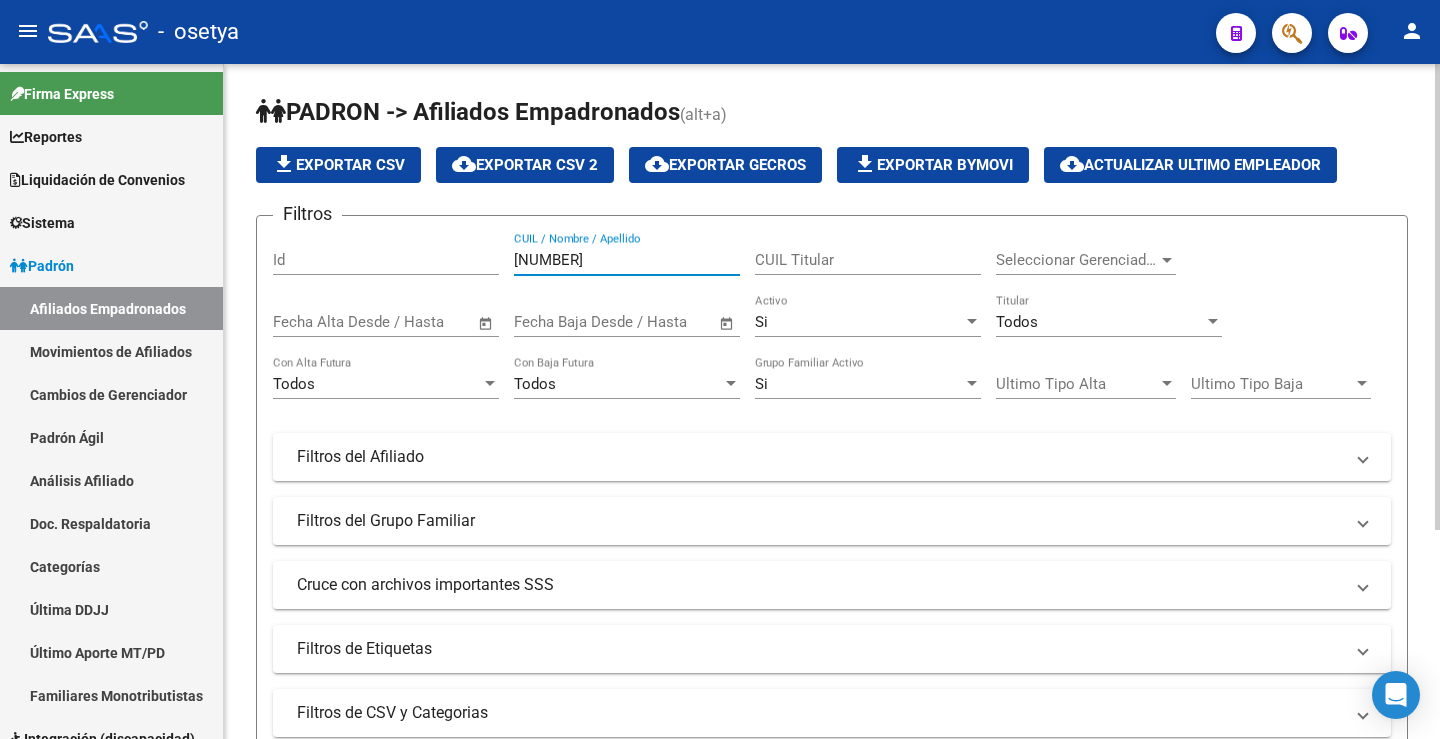 drag, startPoint x: 633, startPoint y: 264, endPoint x: 345, endPoint y: 255, distance: 288.1406 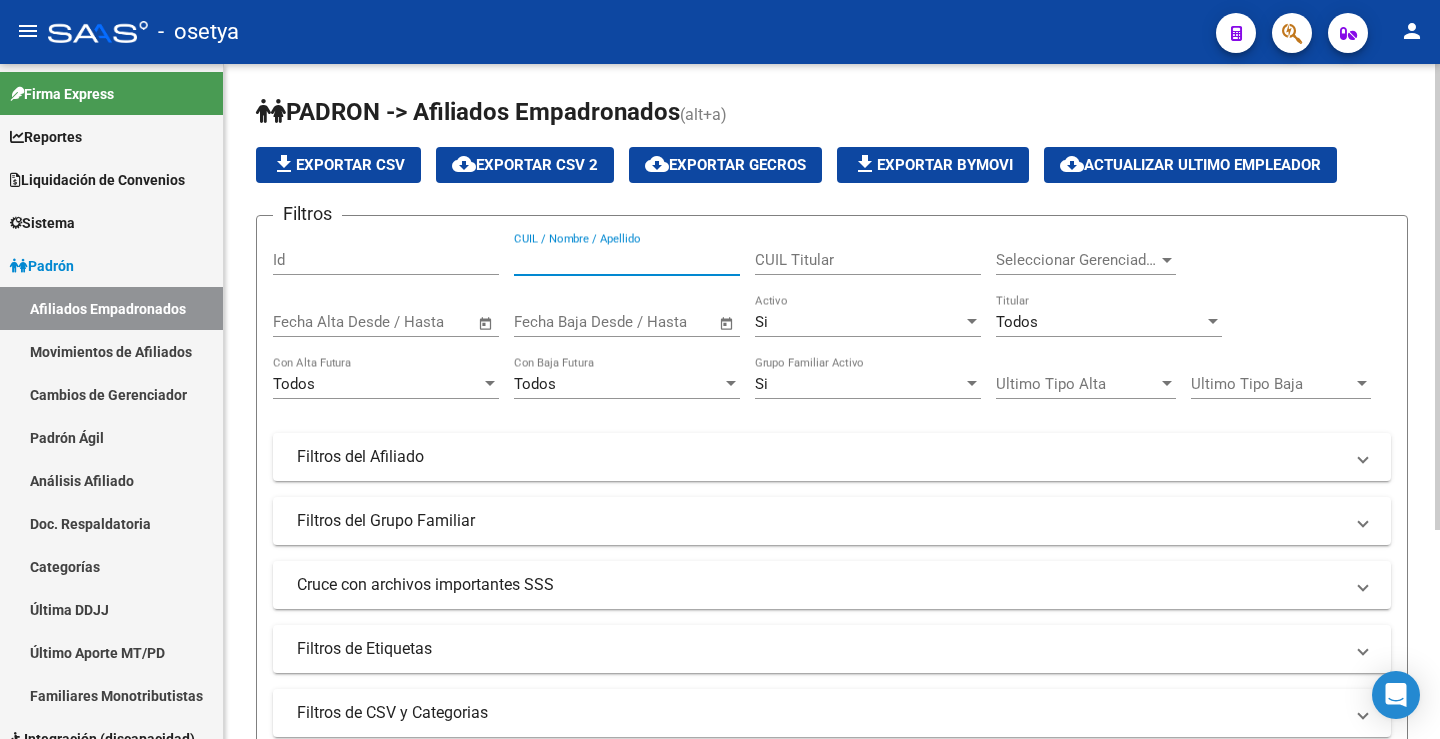 type 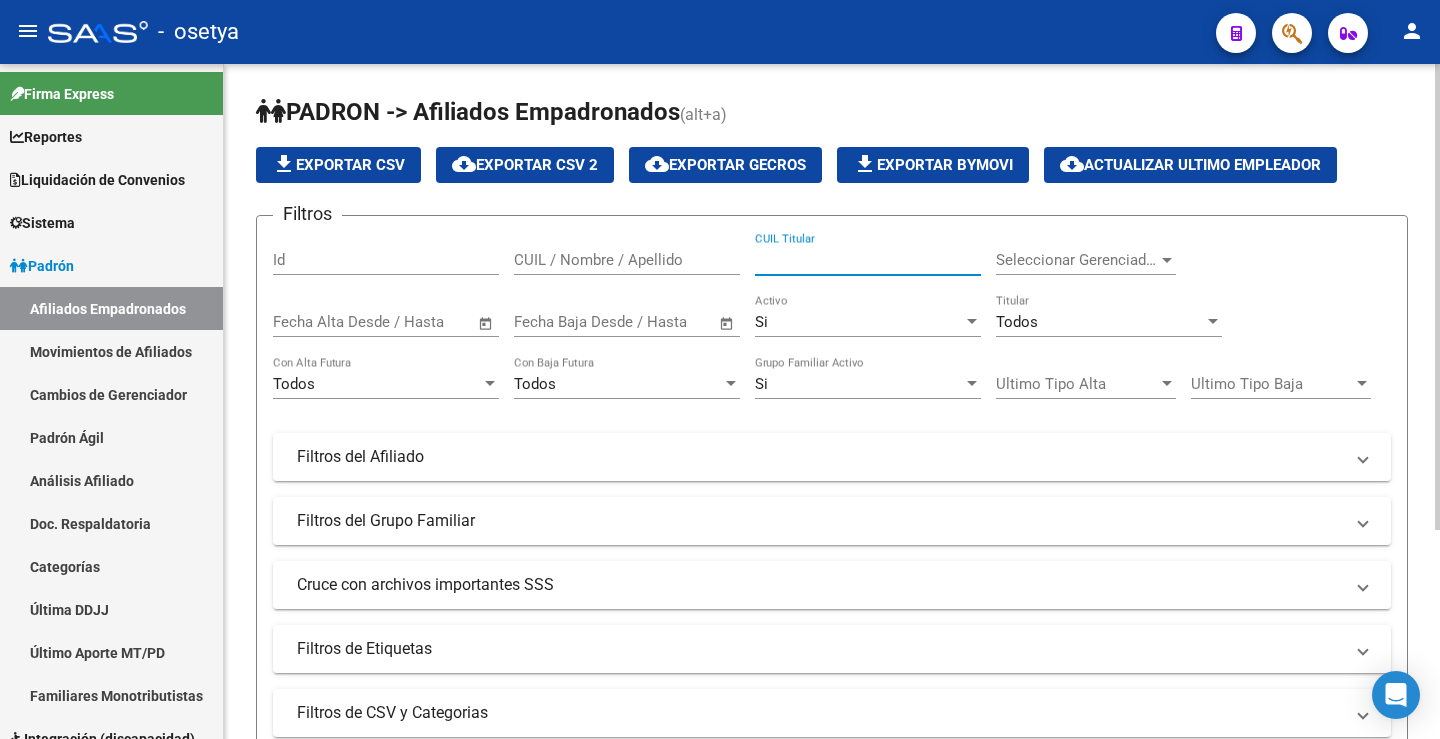 paste on "[NUMBER]" 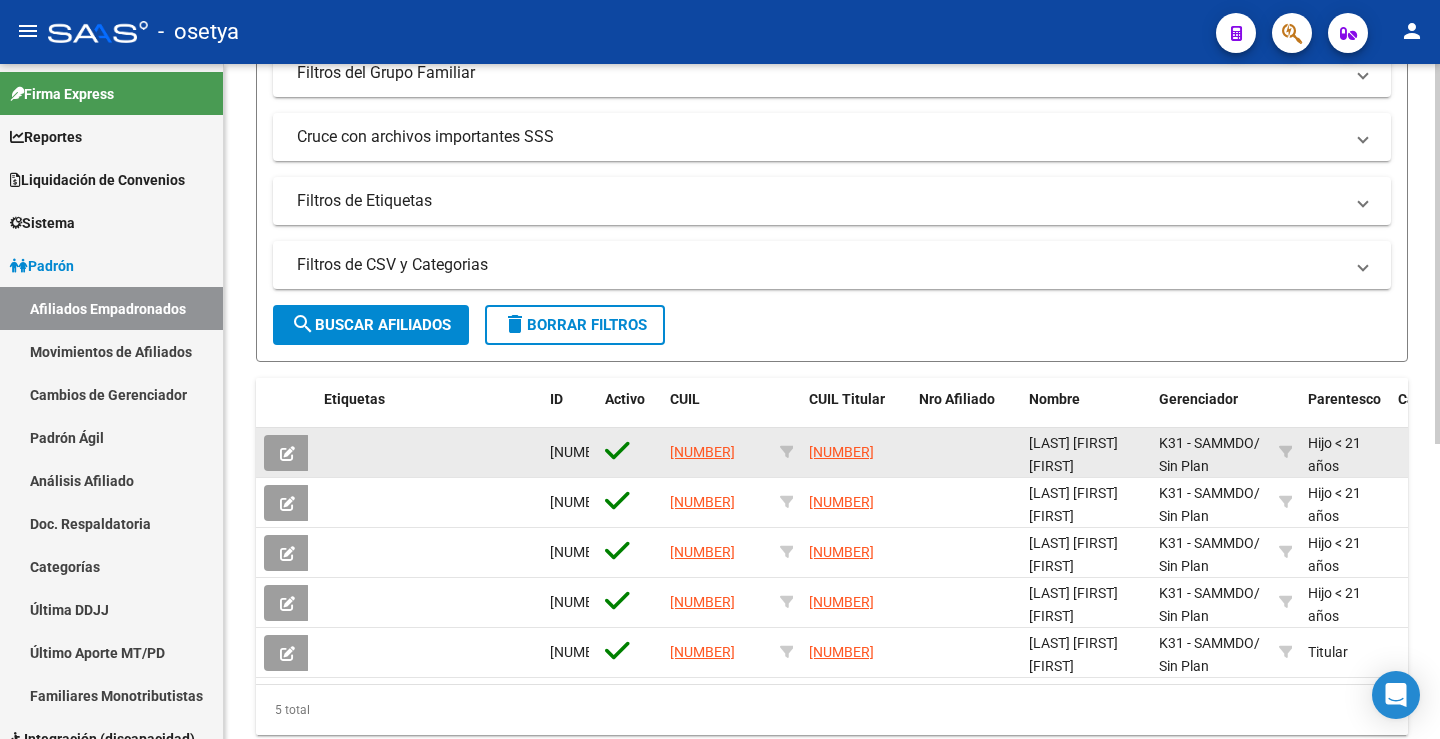 scroll, scrollTop: 523, scrollLeft: 0, axis: vertical 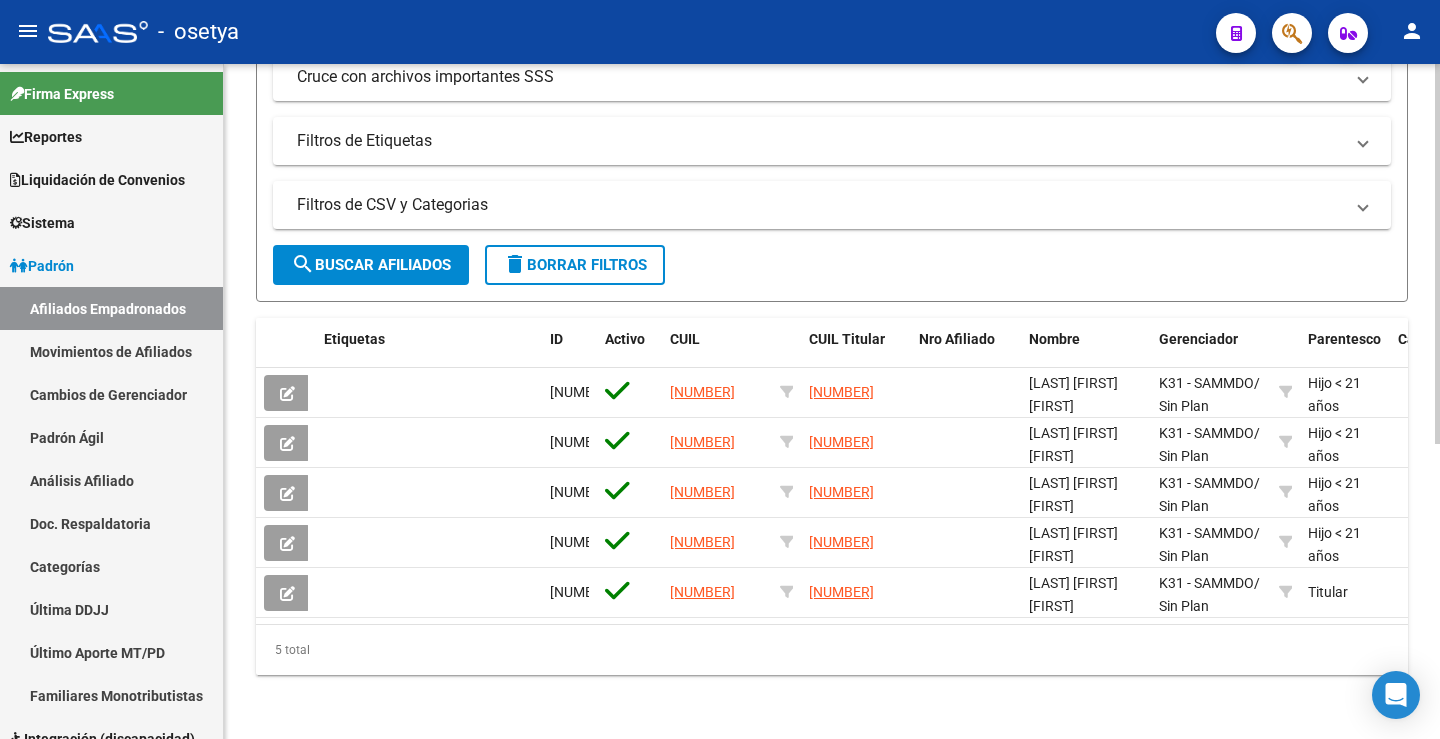 type on "[NUMBER]" 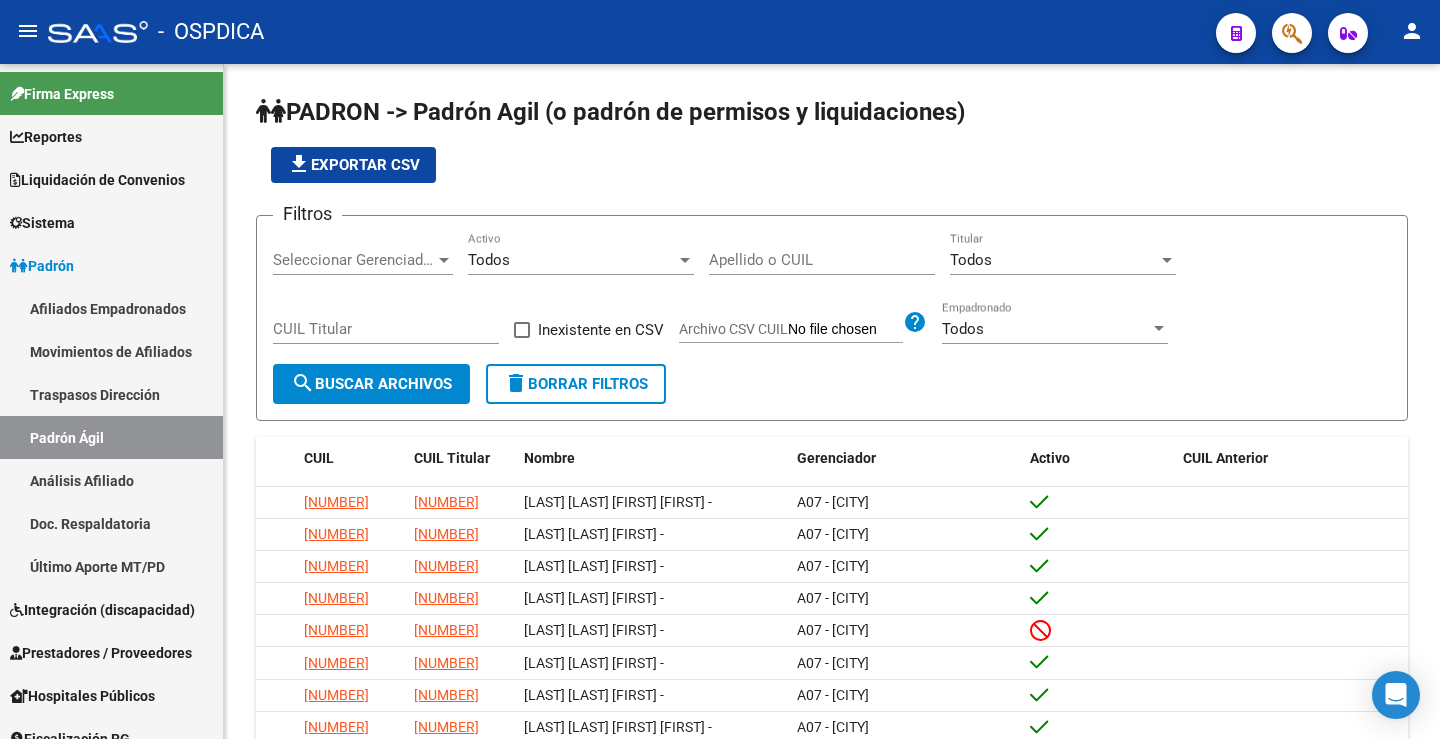 scroll, scrollTop: 0, scrollLeft: 0, axis: both 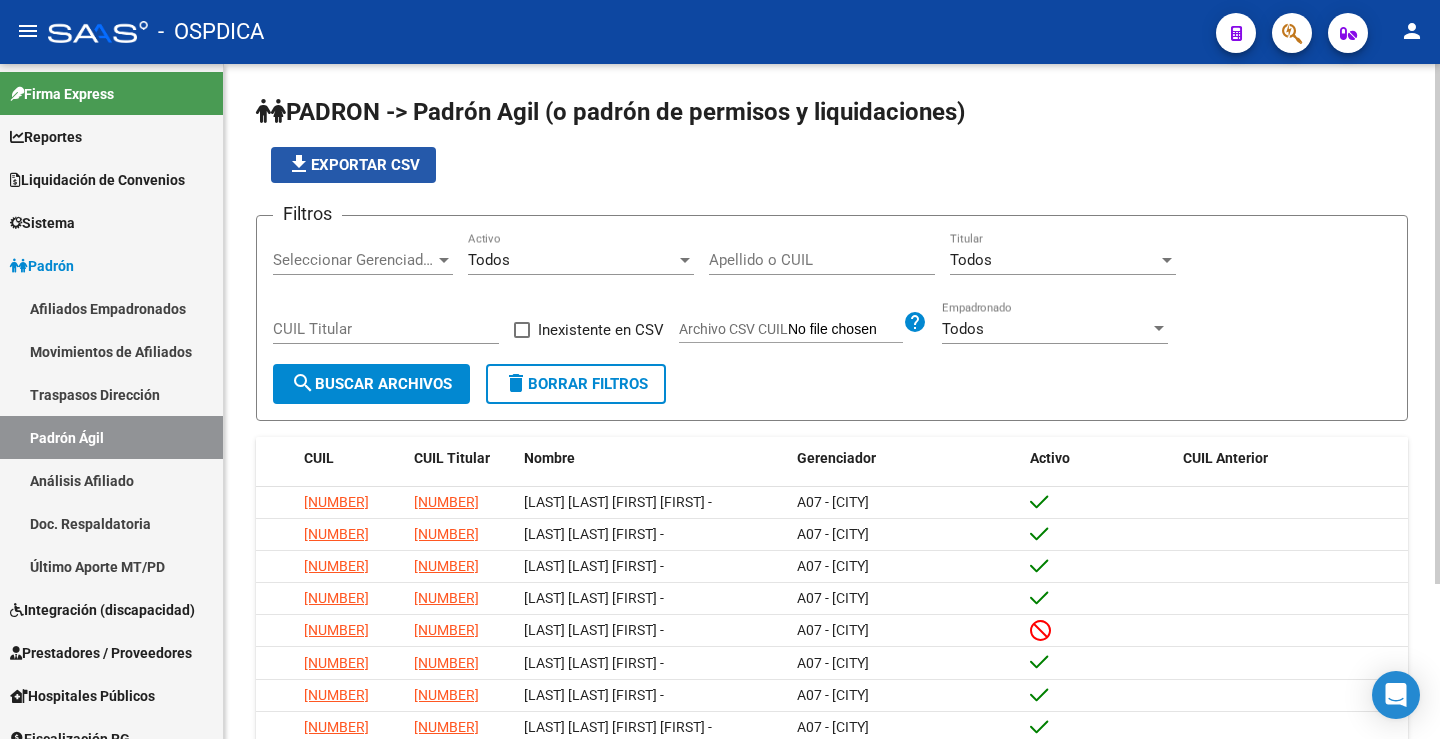 click on "file_download  Exportar CSV" 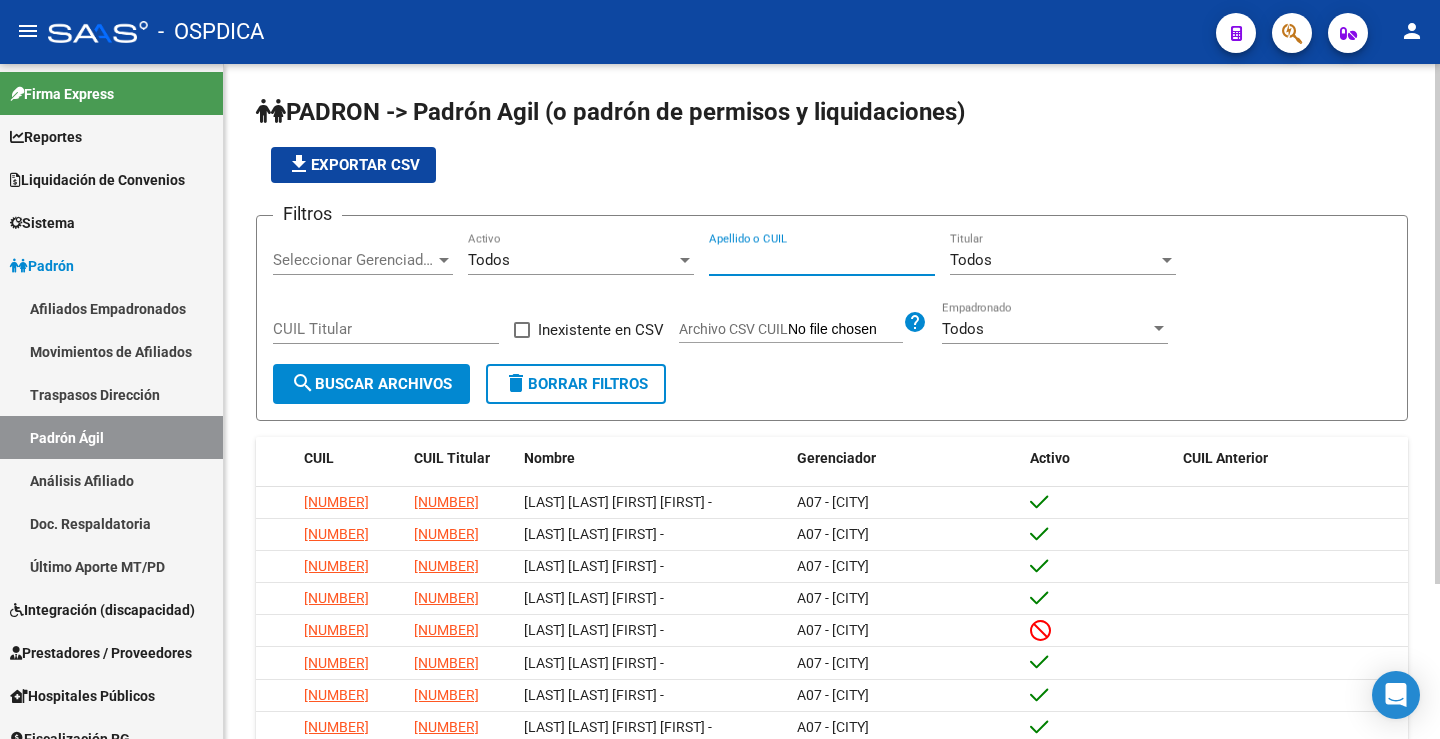 paste on "37375324" 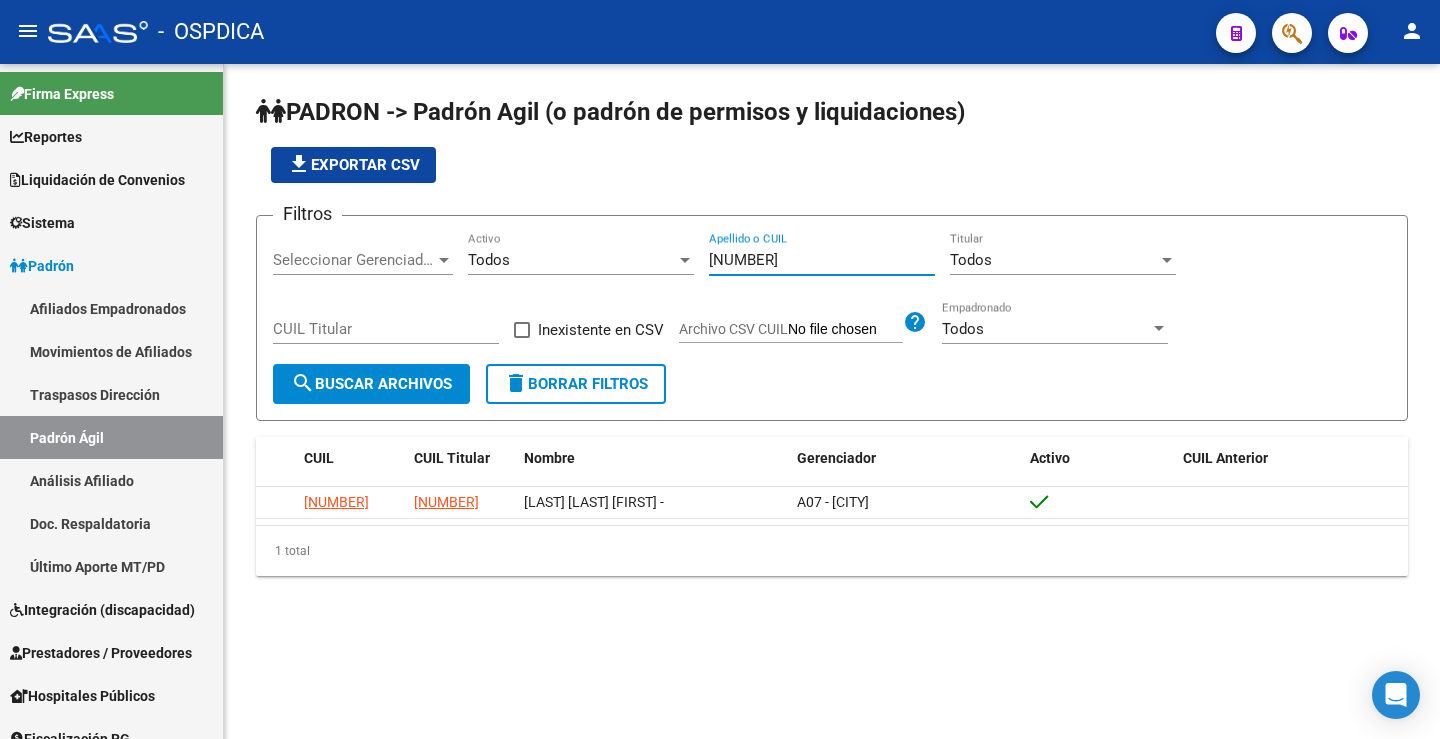 type on "37375324" 